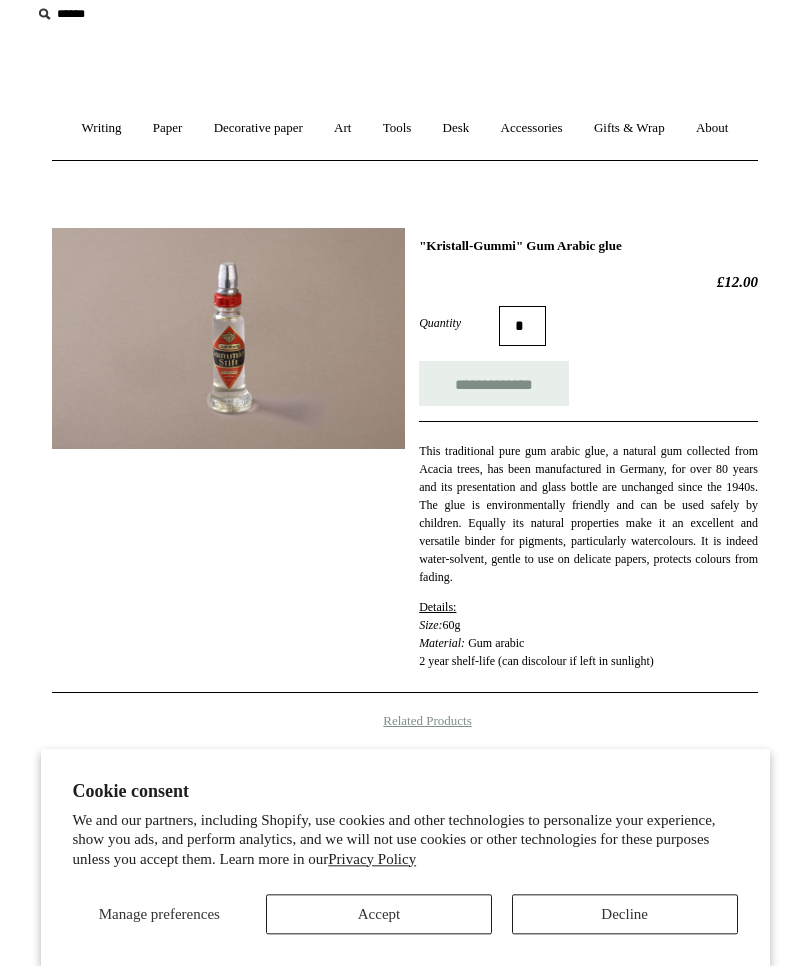scroll, scrollTop: 137, scrollLeft: 0, axis: vertical 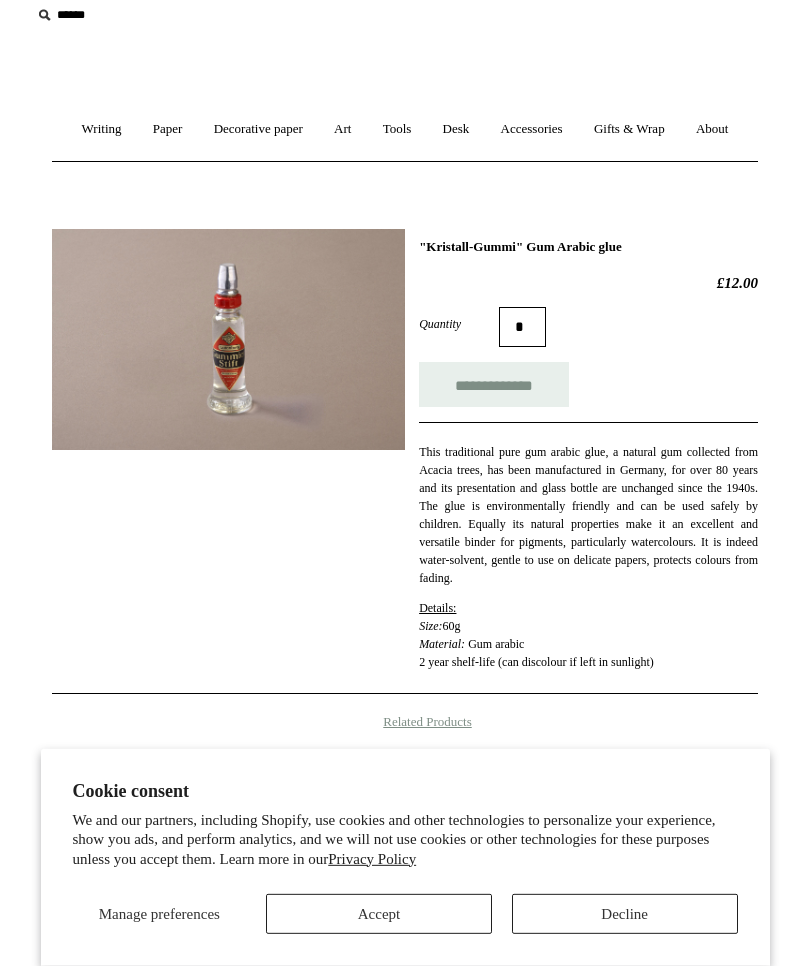 click on "Accept" at bounding box center [379, 914] 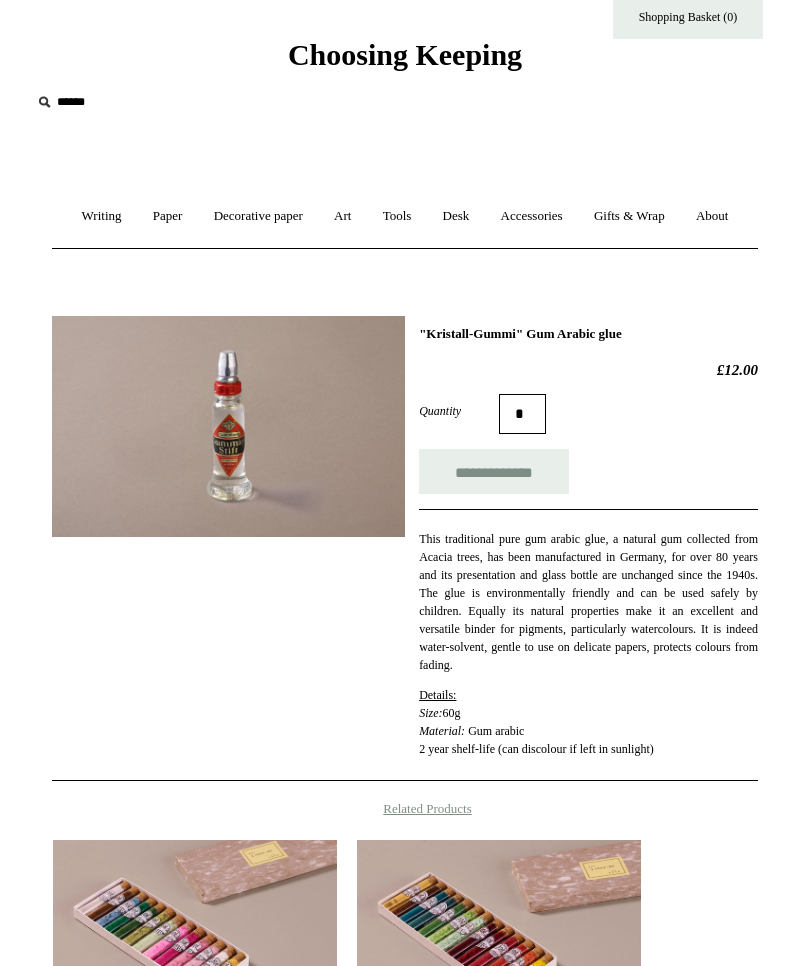 scroll, scrollTop: 0, scrollLeft: 0, axis: both 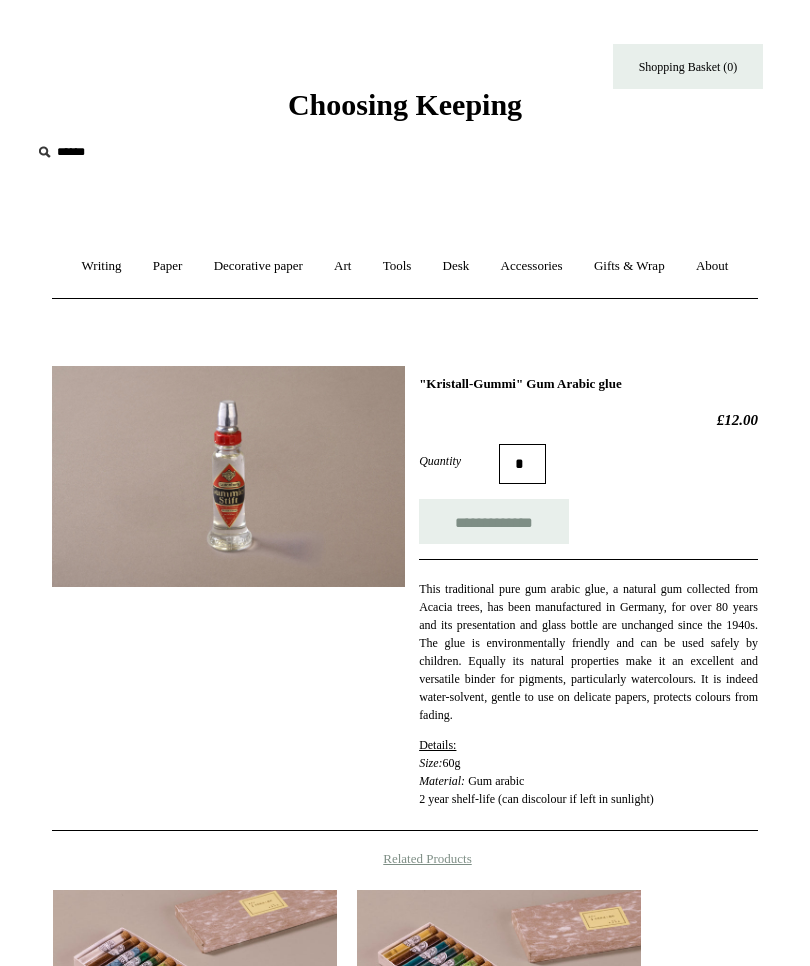 click on "Art +" at bounding box center [342, 266] 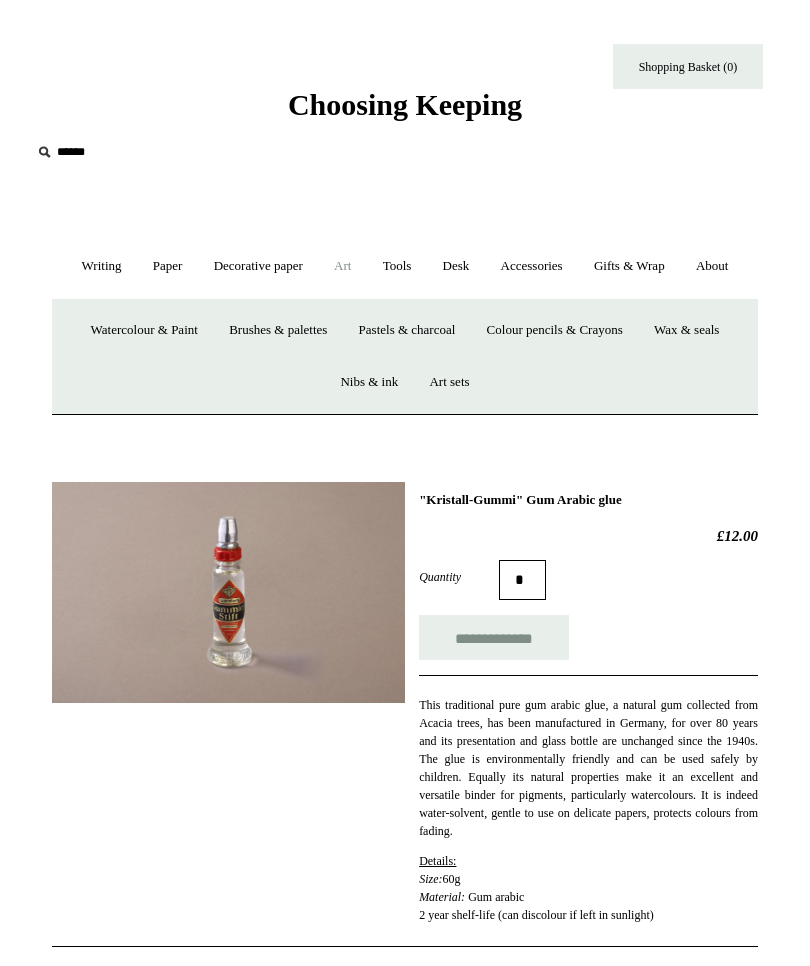click on "Colour pencils & Crayons" at bounding box center [555, 330] 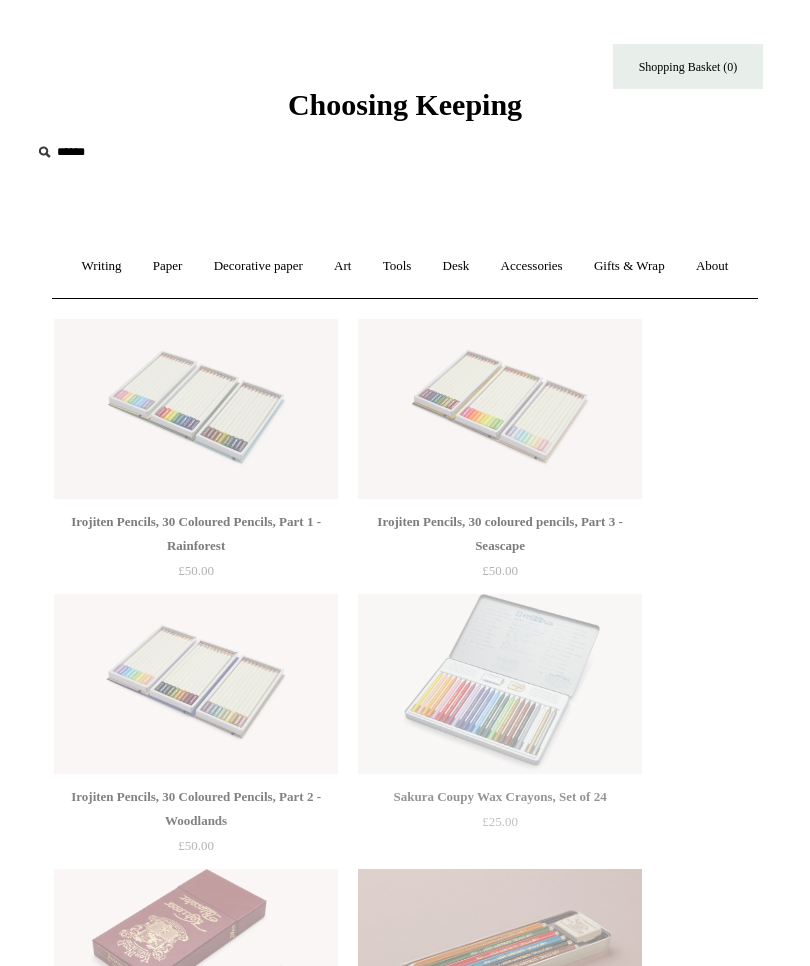 scroll, scrollTop: 0, scrollLeft: 0, axis: both 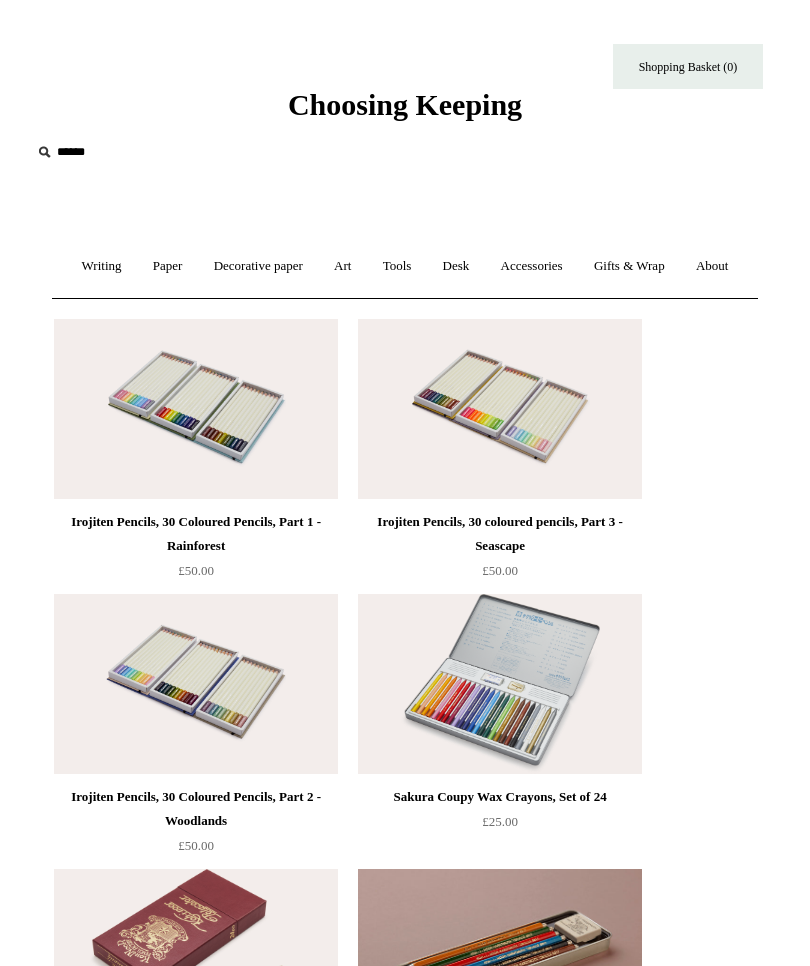 click on "About +" at bounding box center (712, 266) 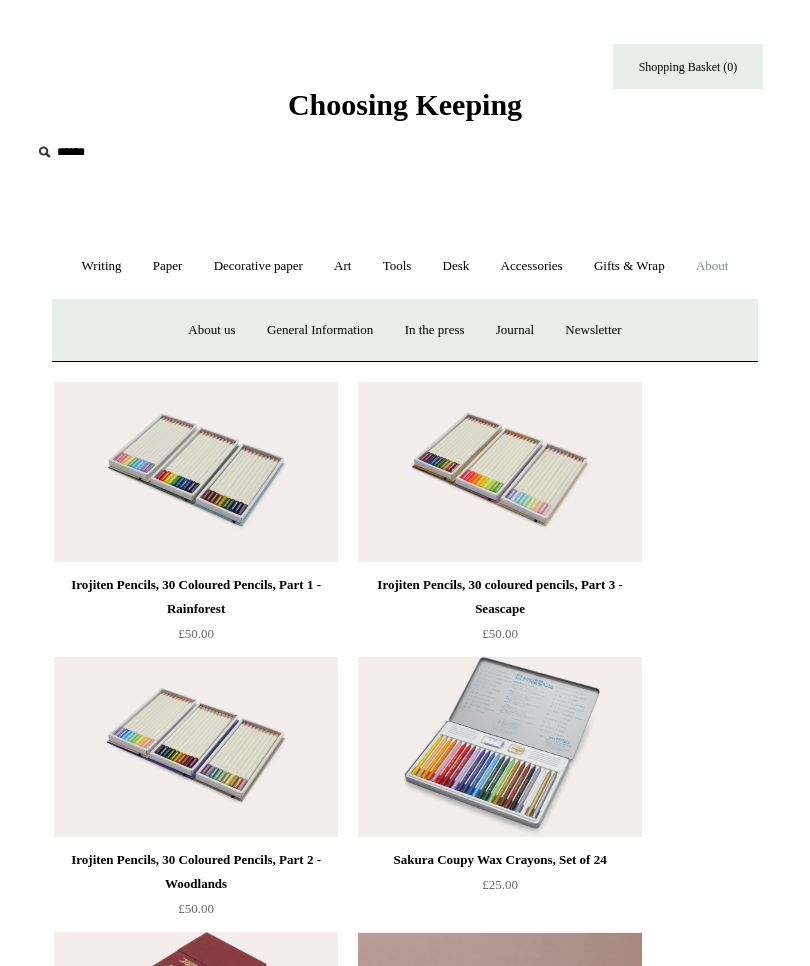 click on "About us" at bounding box center (211, 330) 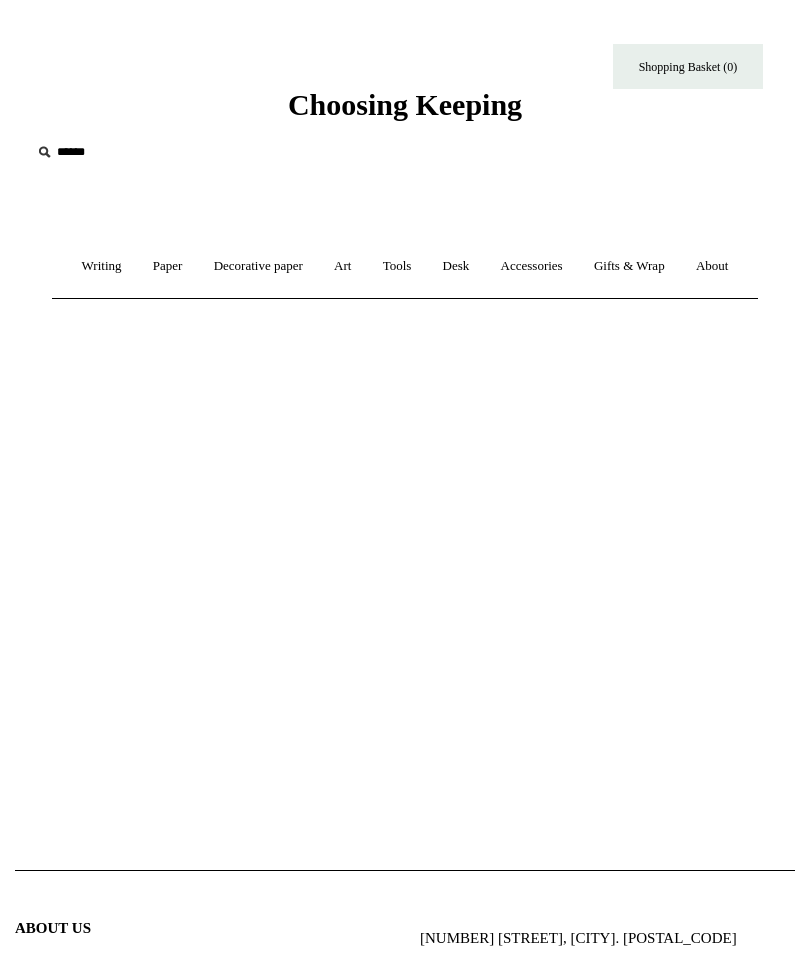 scroll, scrollTop: 0, scrollLeft: 0, axis: both 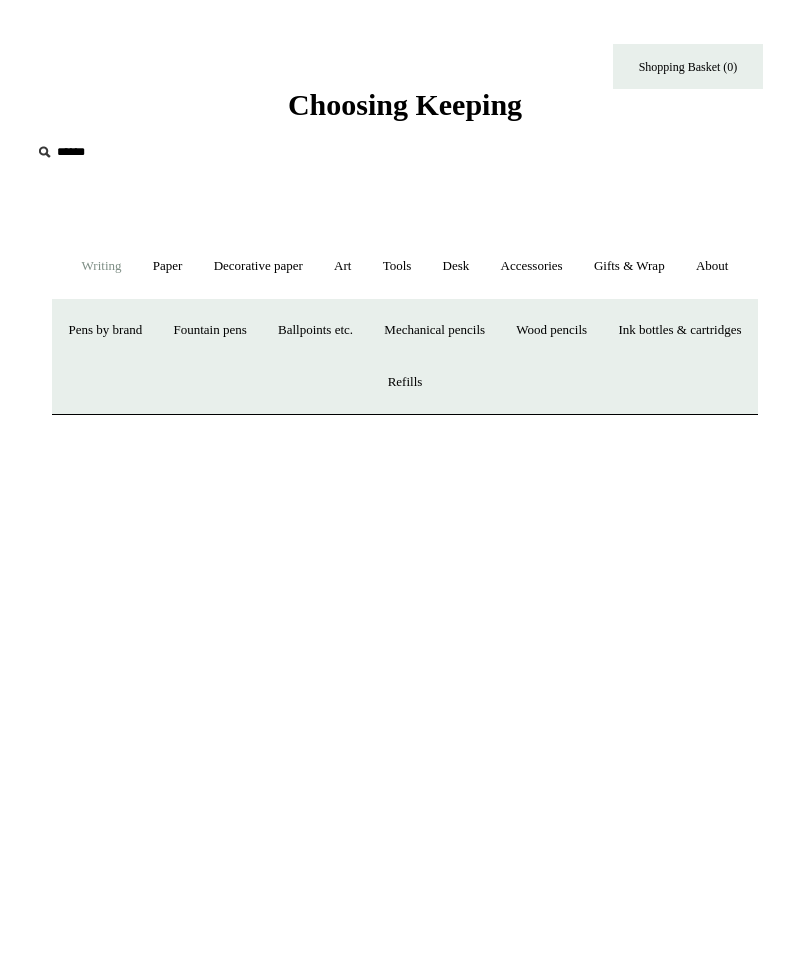 click on "Pens by brand +" at bounding box center (106, 330) 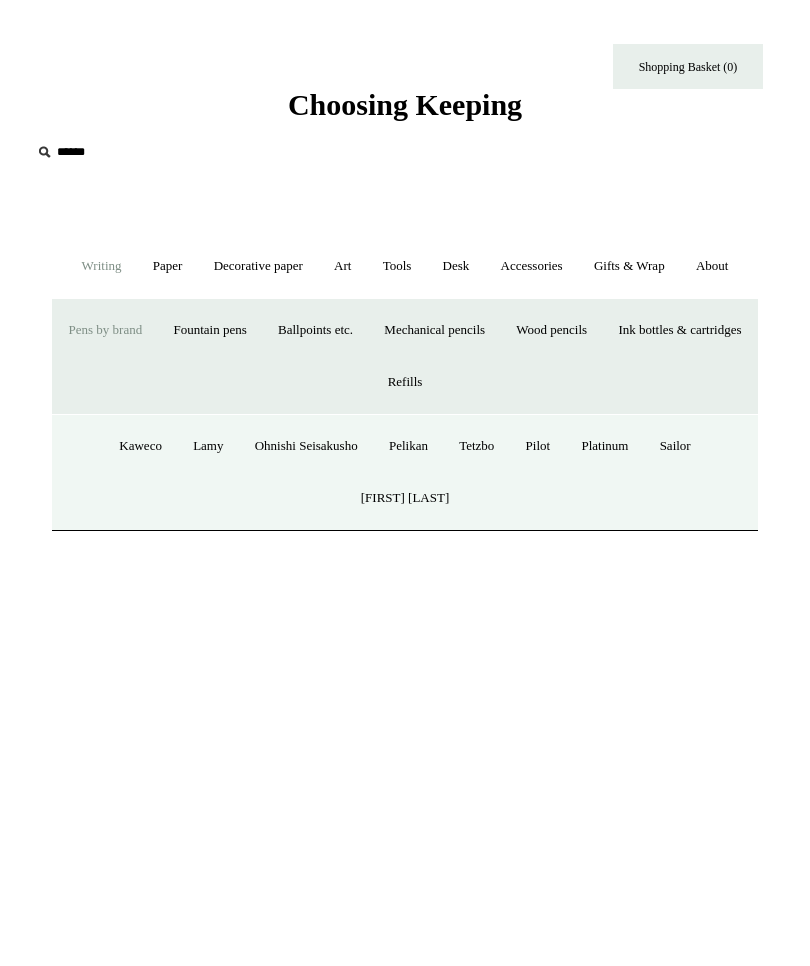 click on "Mechanical pencils +" at bounding box center (434, 330) 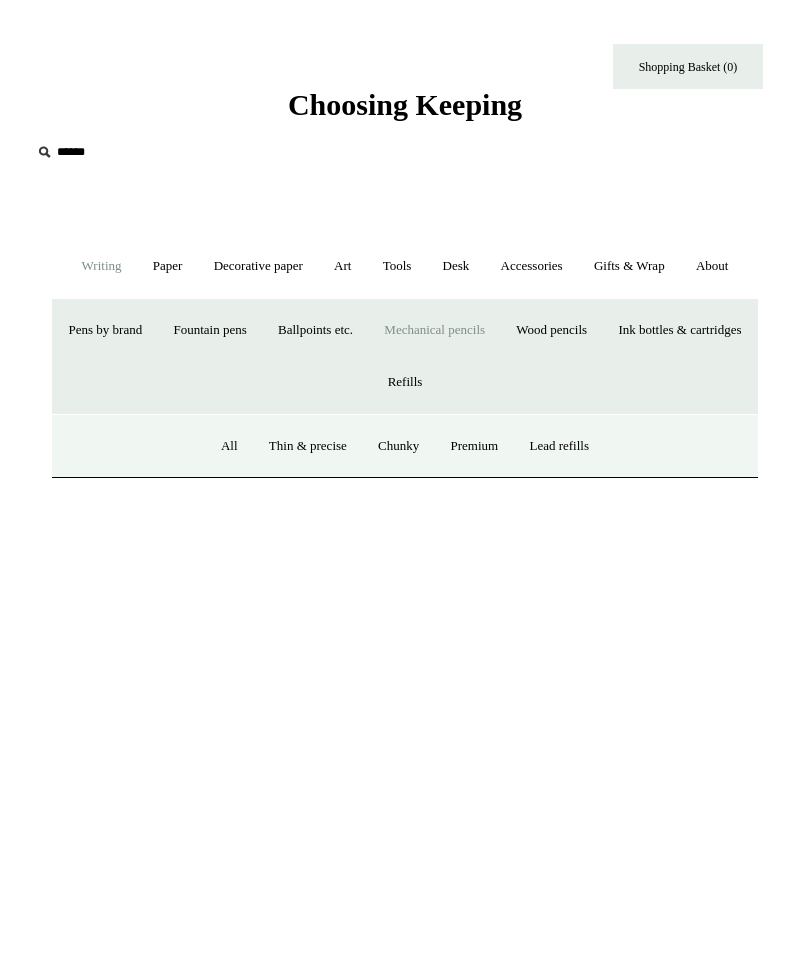 click on "Thin & precise" at bounding box center [308, 446] 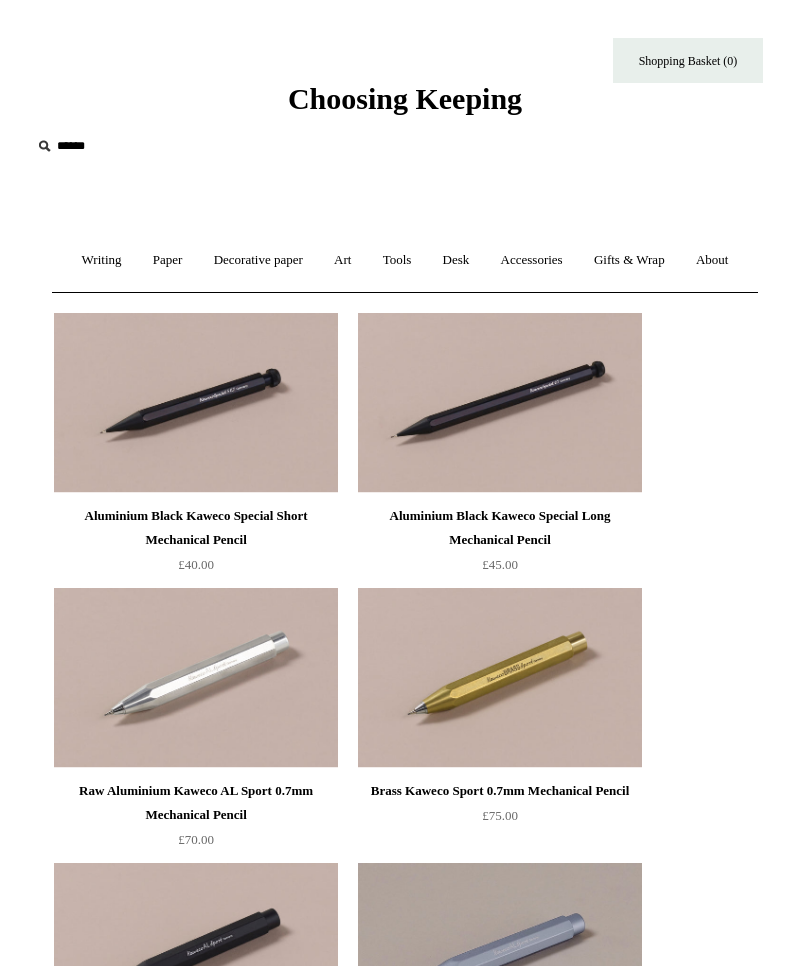 scroll, scrollTop: 0, scrollLeft: 0, axis: both 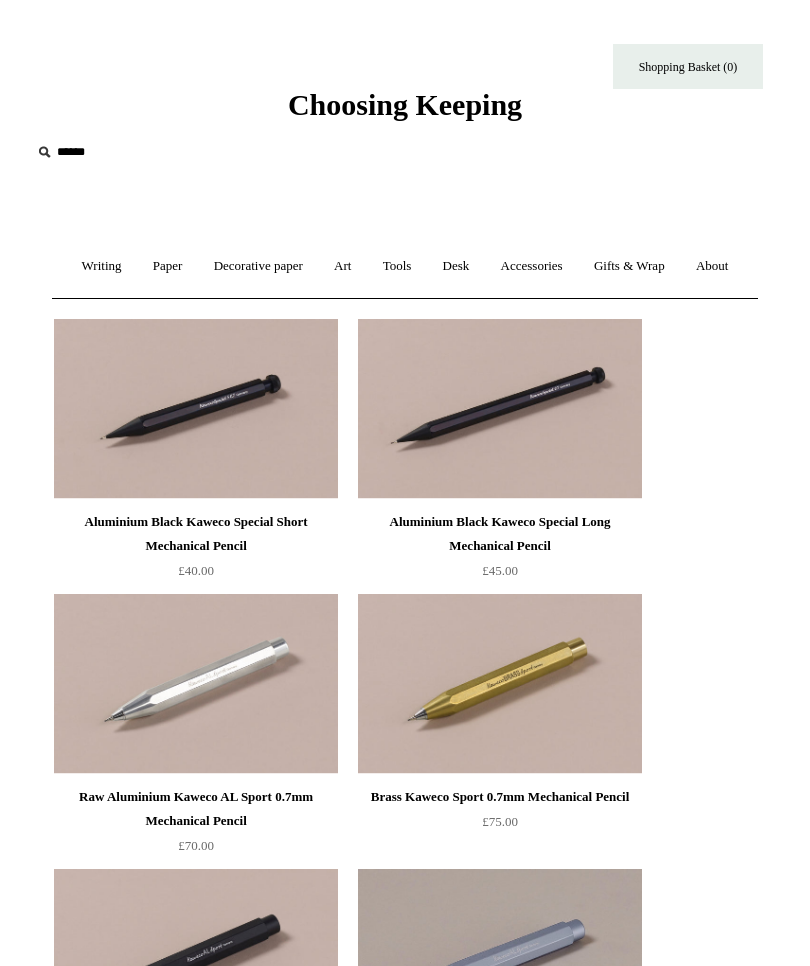 click on "Decorative paper +" at bounding box center [258, 266] 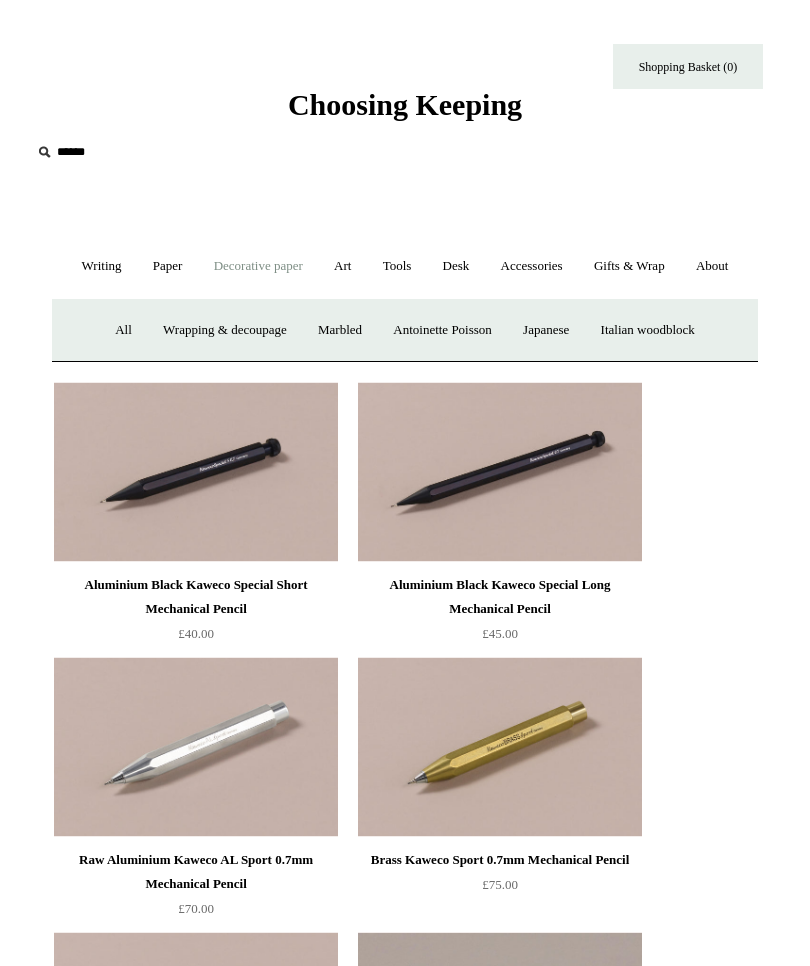click on "Japanese" at bounding box center (546, 330) 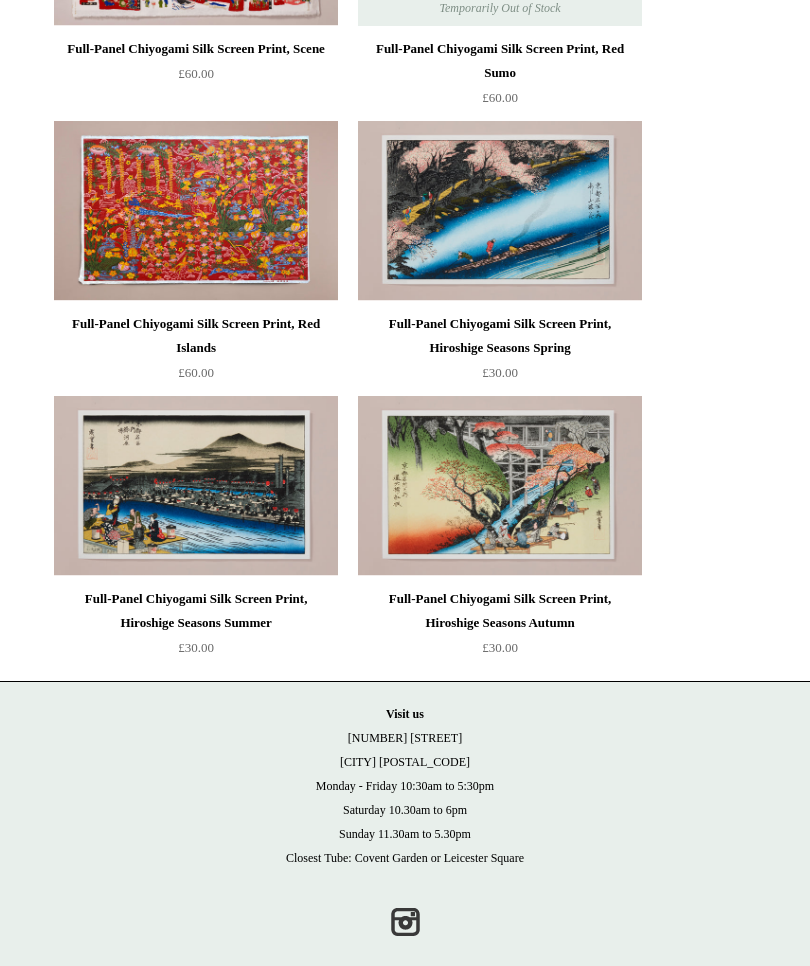 scroll, scrollTop: 1301, scrollLeft: 0, axis: vertical 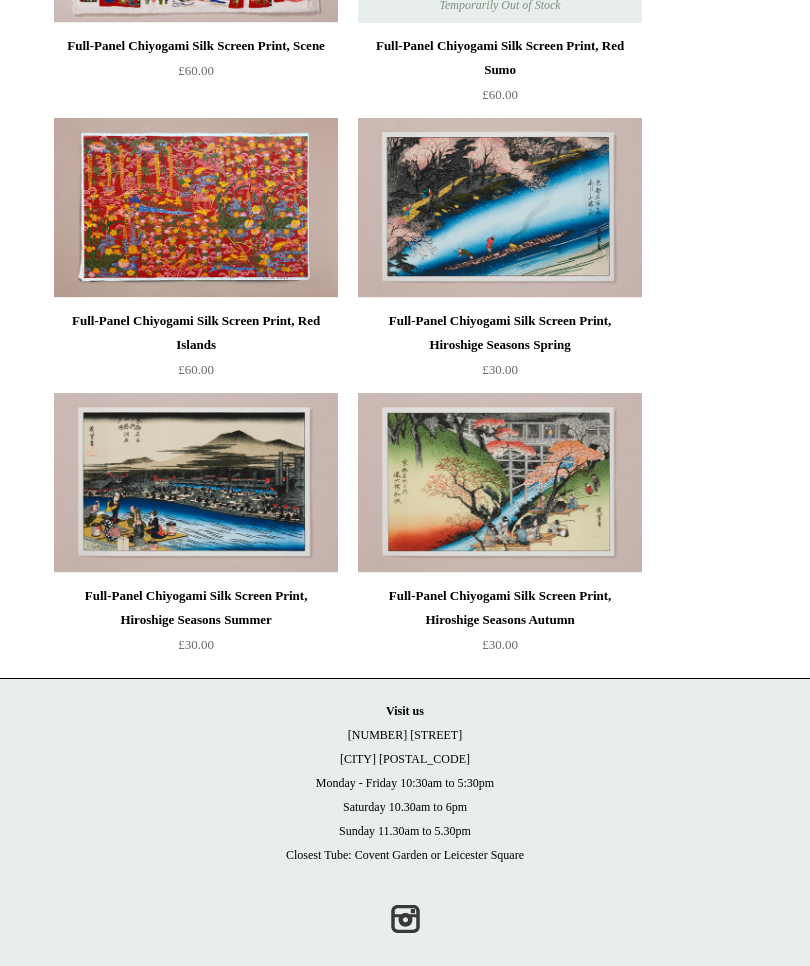 click at bounding box center [196, 483] 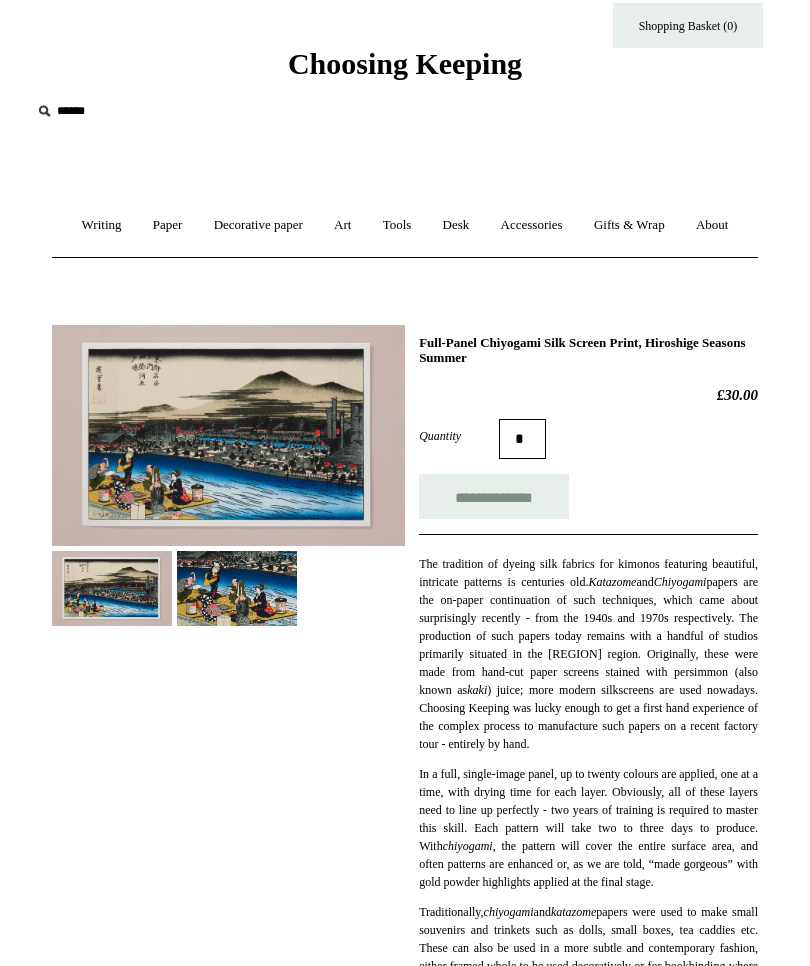 scroll, scrollTop: 0, scrollLeft: 0, axis: both 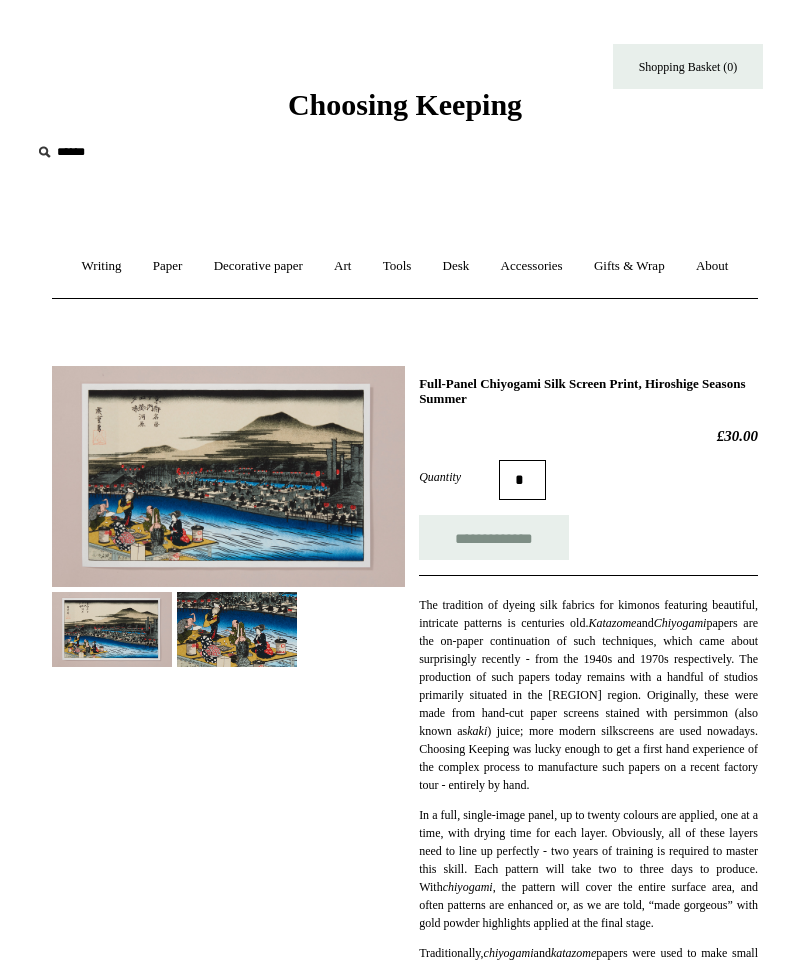 click on "Art +" at bounding box center (342, 266) 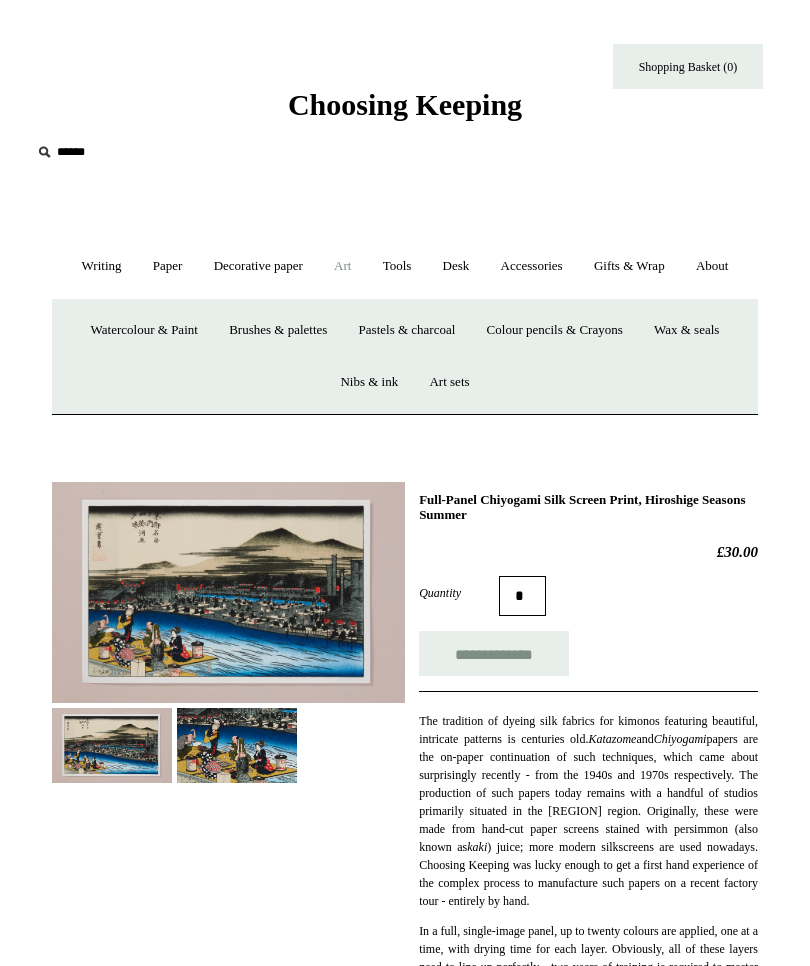 click on "Watercolour & Paint" at bounding box center (144, 330) 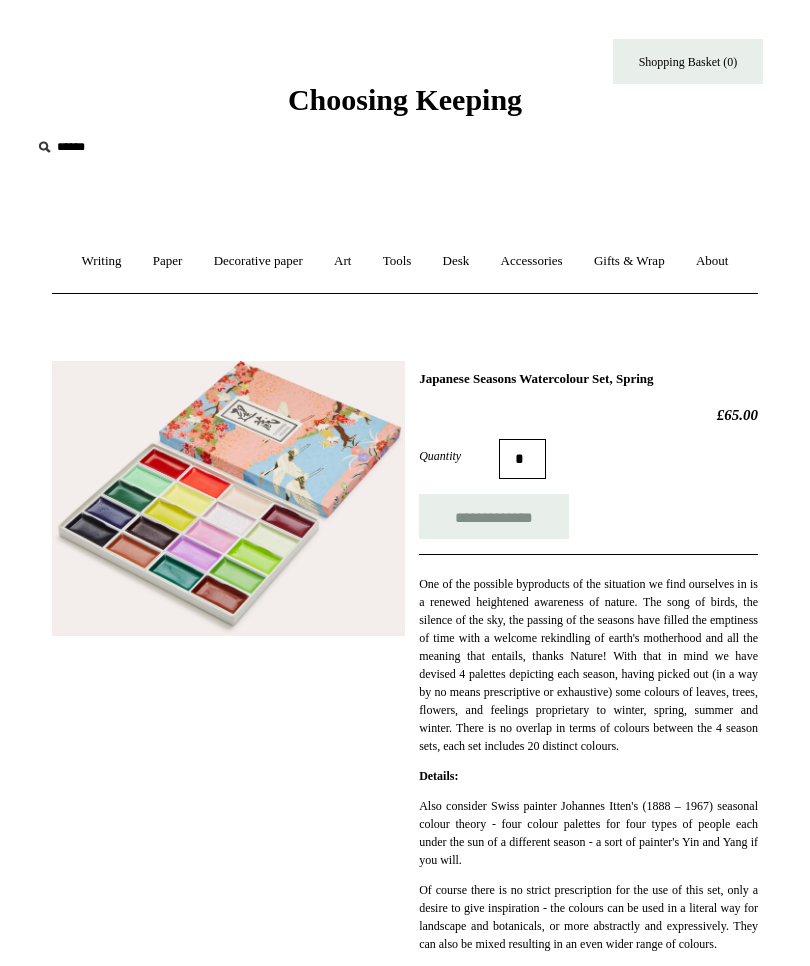 scroll, scrollTop: 0, scrollLeft: 0, axis: both 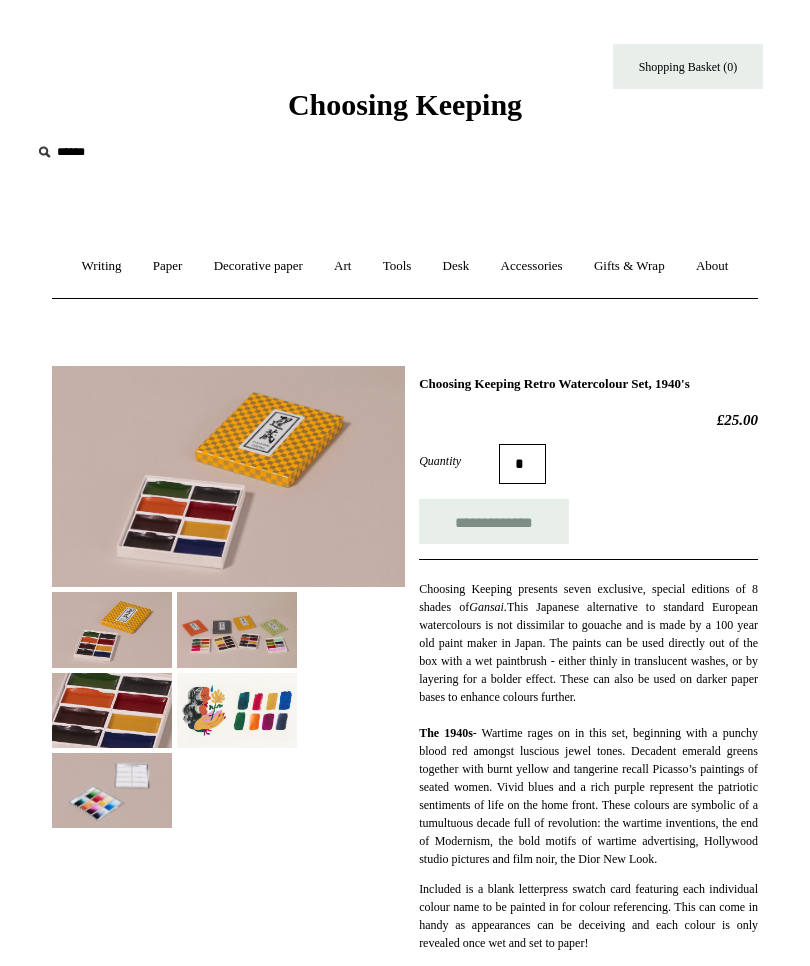 click at bounding box center (237, 629) 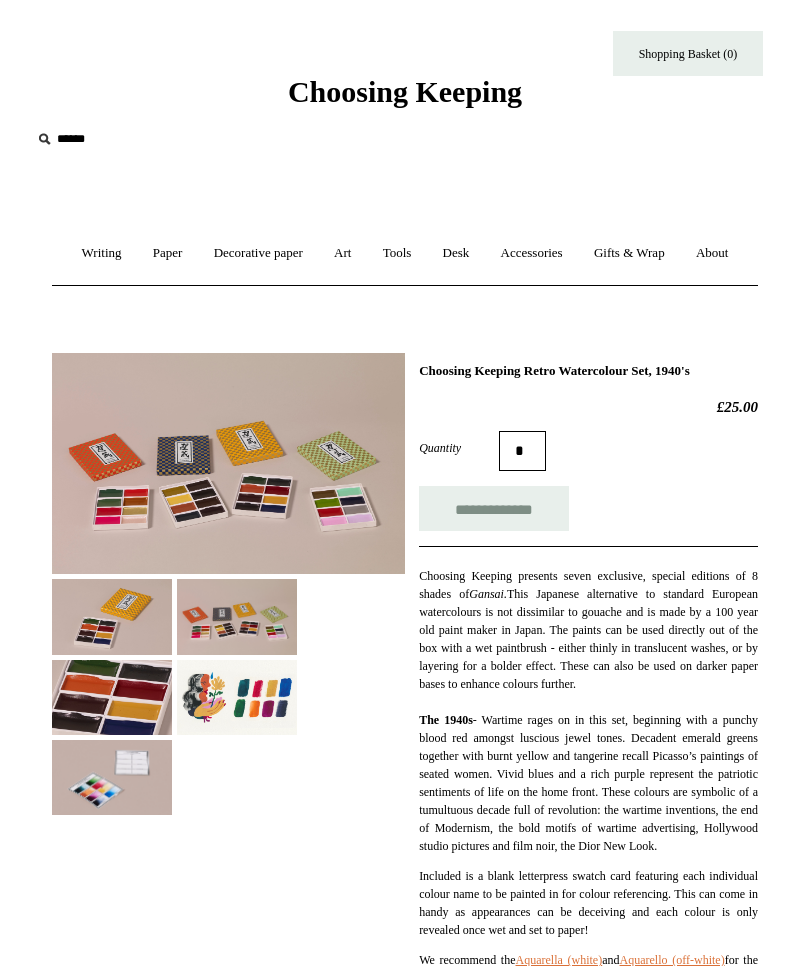 scroll, scrollTop: 0, scrollLeft: 0, axis: both 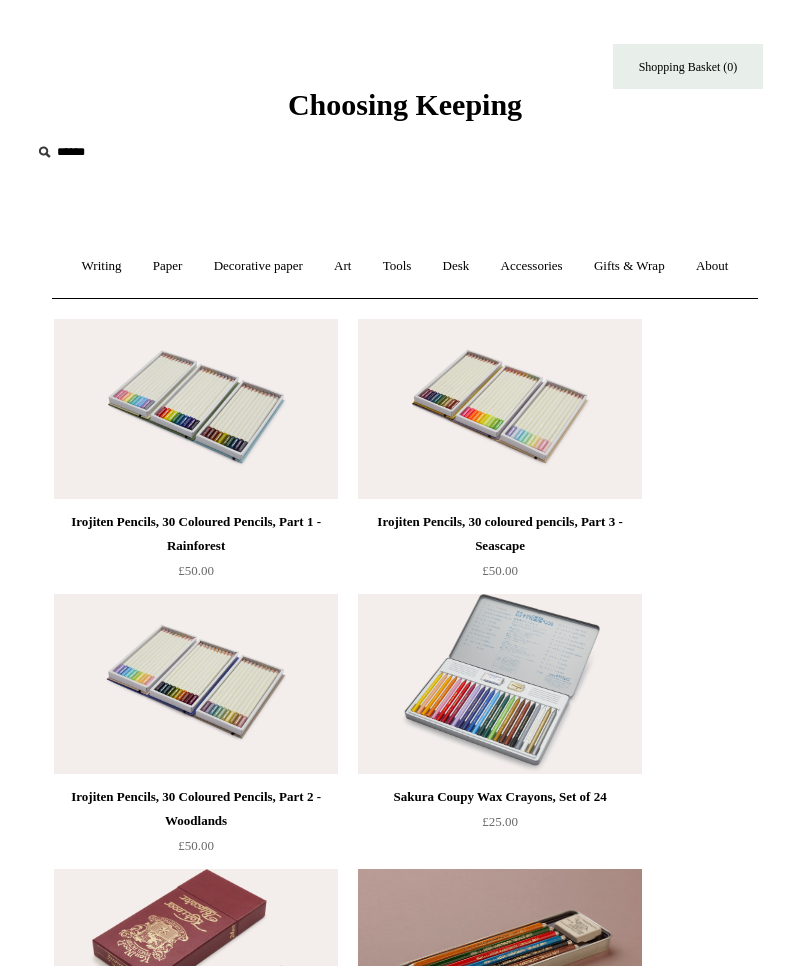 click at bounding box center [500, 684] 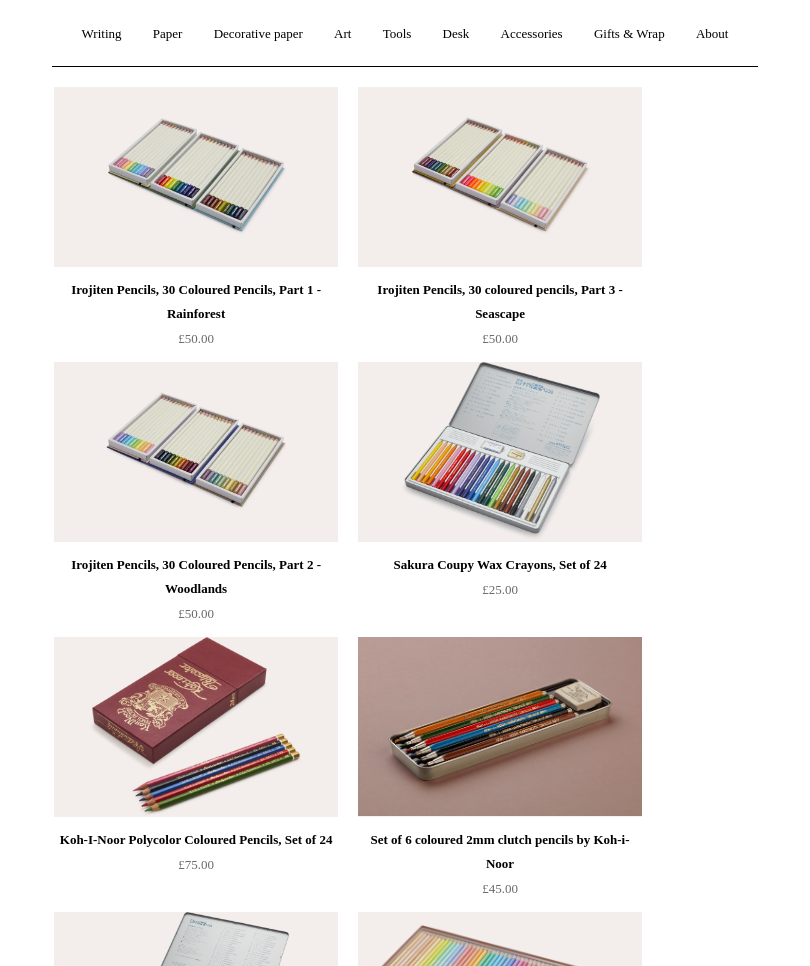 scroll, scrollTop: 232, scrollLeft: 0, axis: vertical 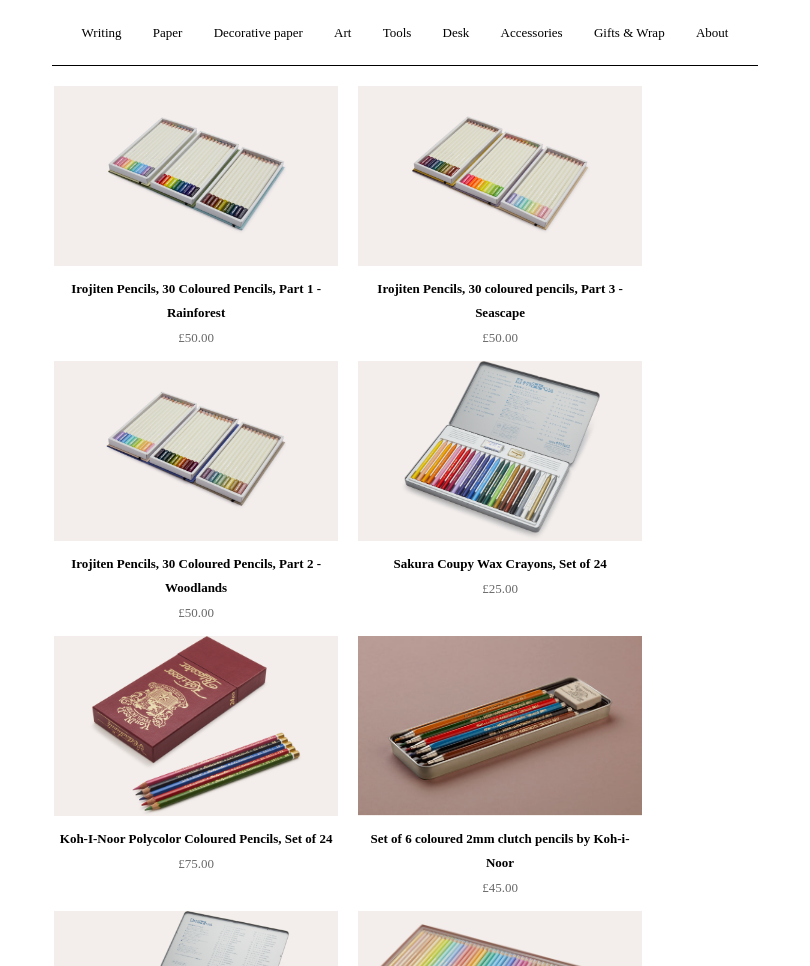 click at bounding box center (500, 727) 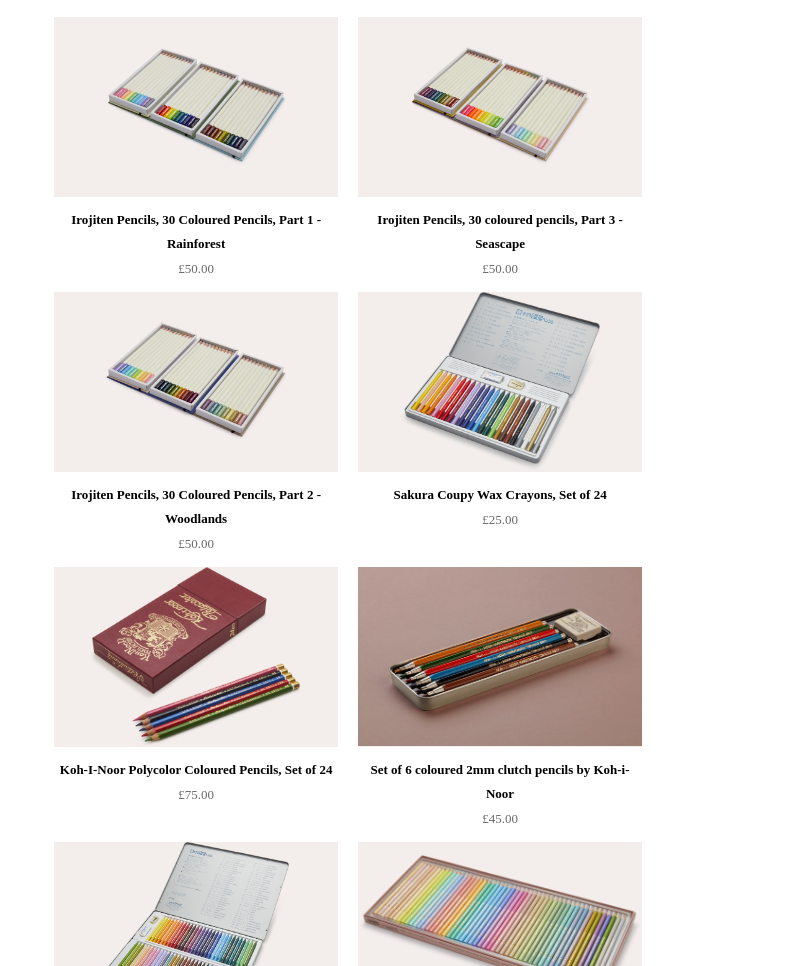 click at bounding box center (196, 657) 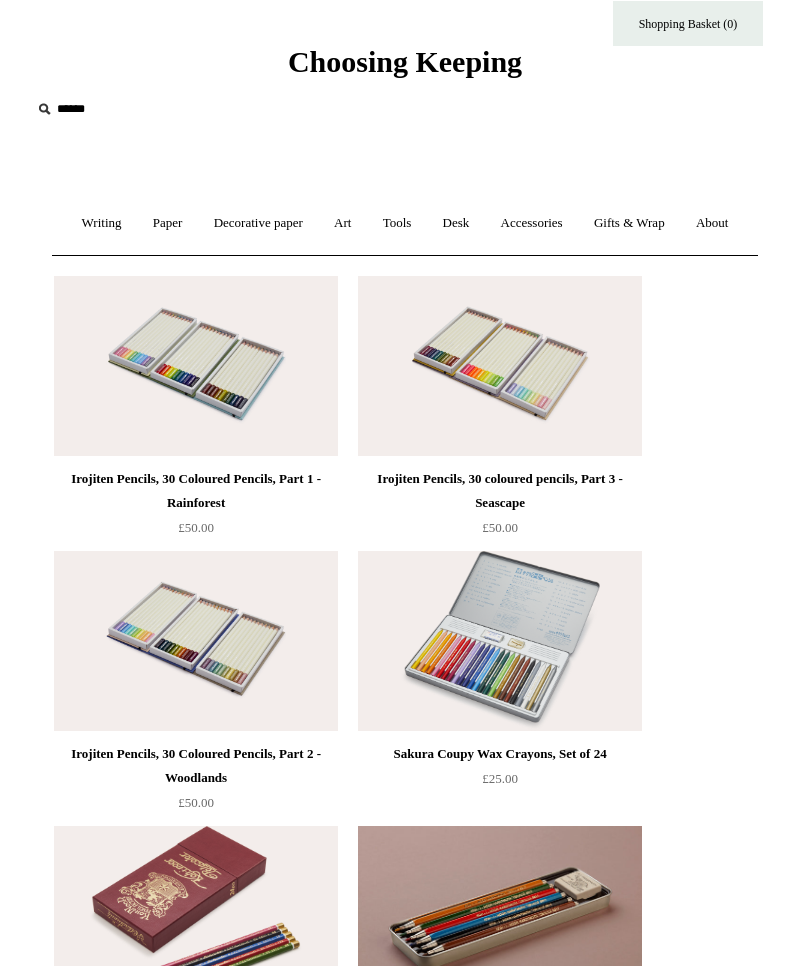 scroll, scrollTop: 0, scrollLeft: 0, axis: both 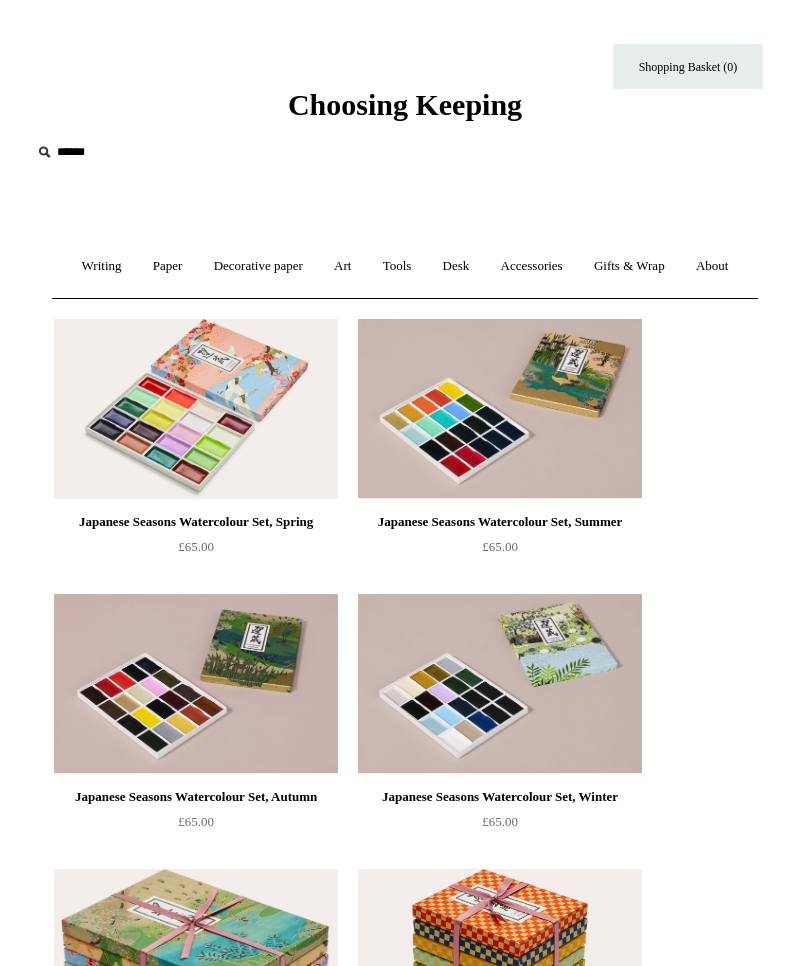 click on "Art +" at bounding box center (342, 266) 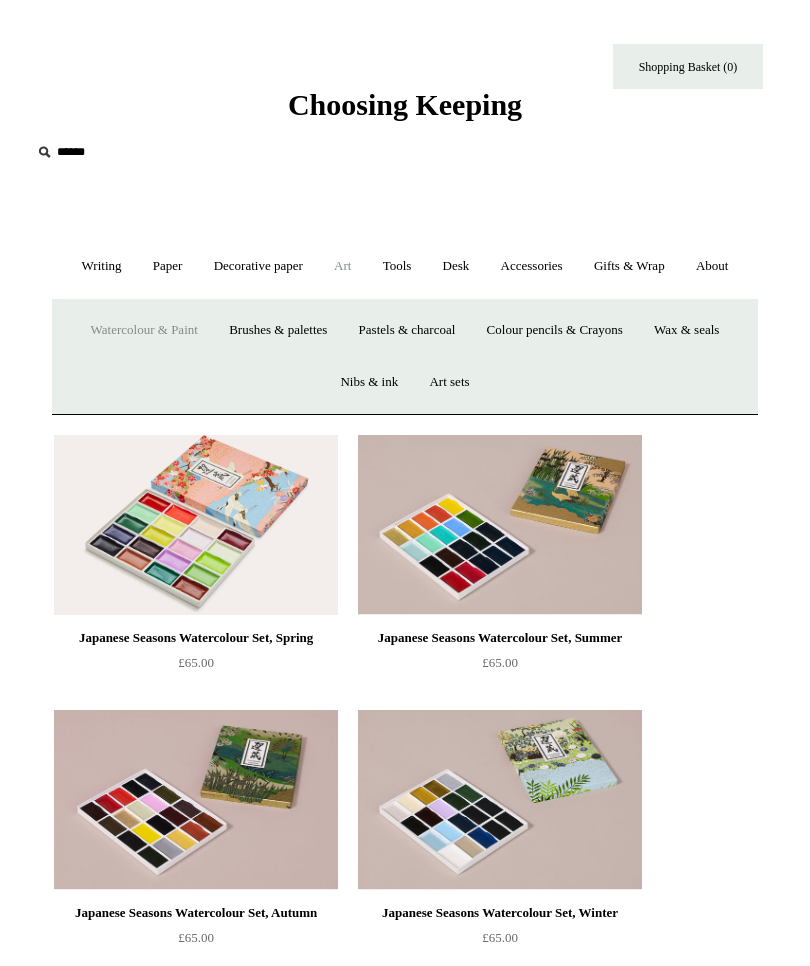 click on "Brushes & palettes" at bounding box center (278, 330) 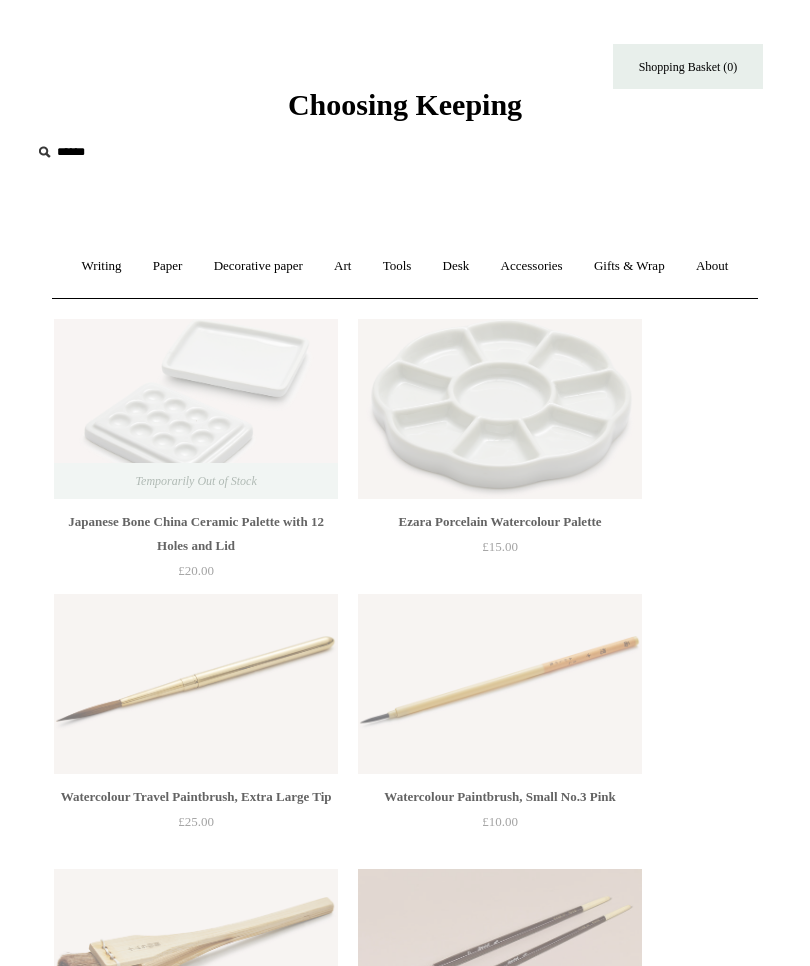 scroll, scrollTop: 0, scrollLeft: 0, axis: both 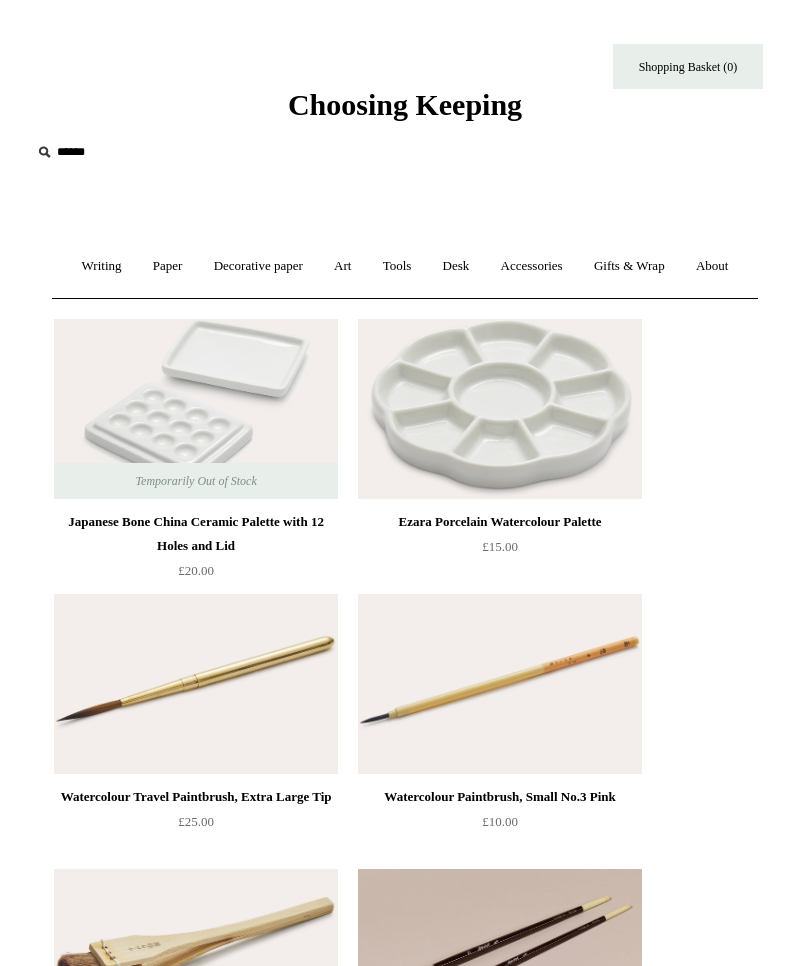 click at bounding box center (196, 684) 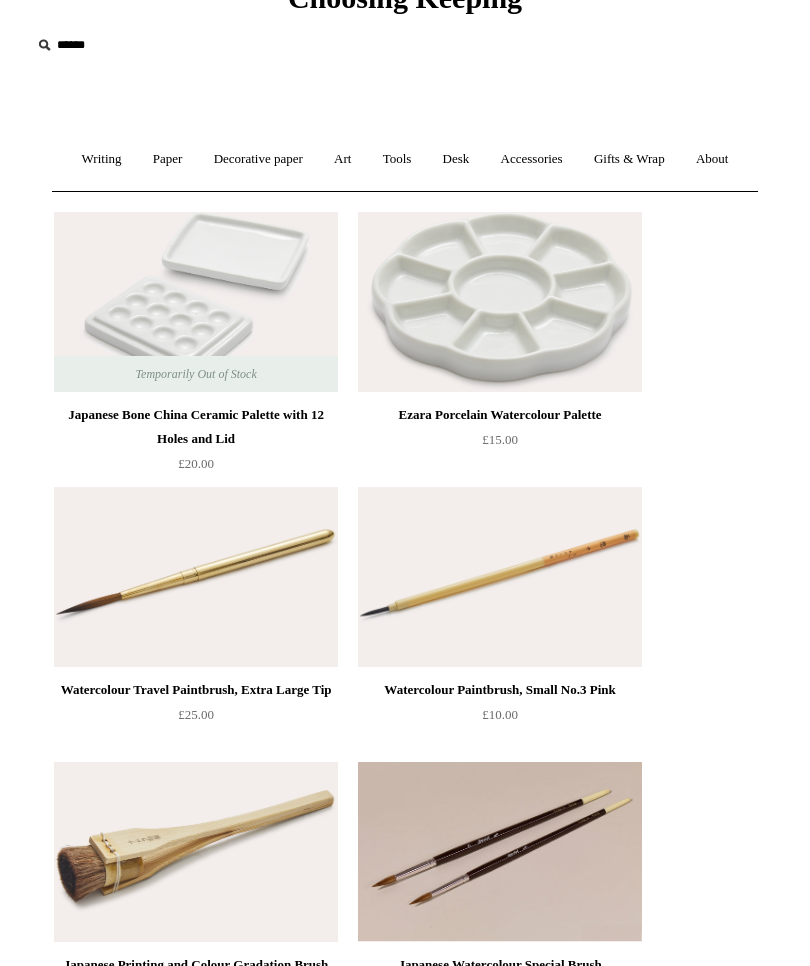 scroll, scrollTop: 0, scrollLeft: 0, axis: both 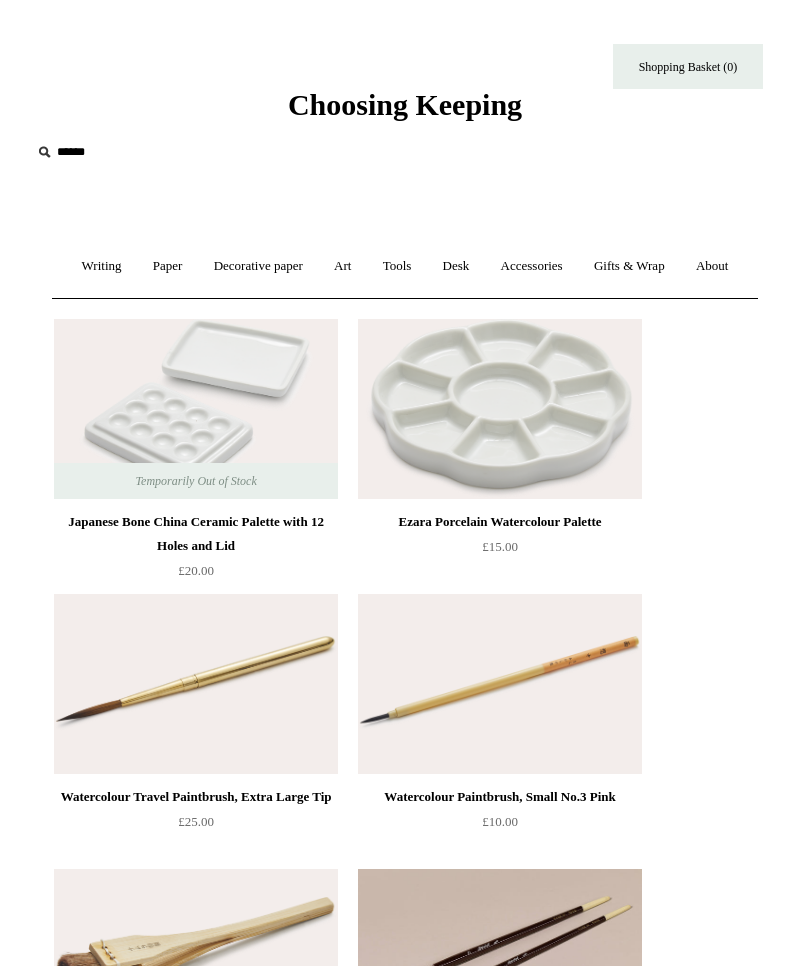 click on "Art +" at bounding box center [342, 266] 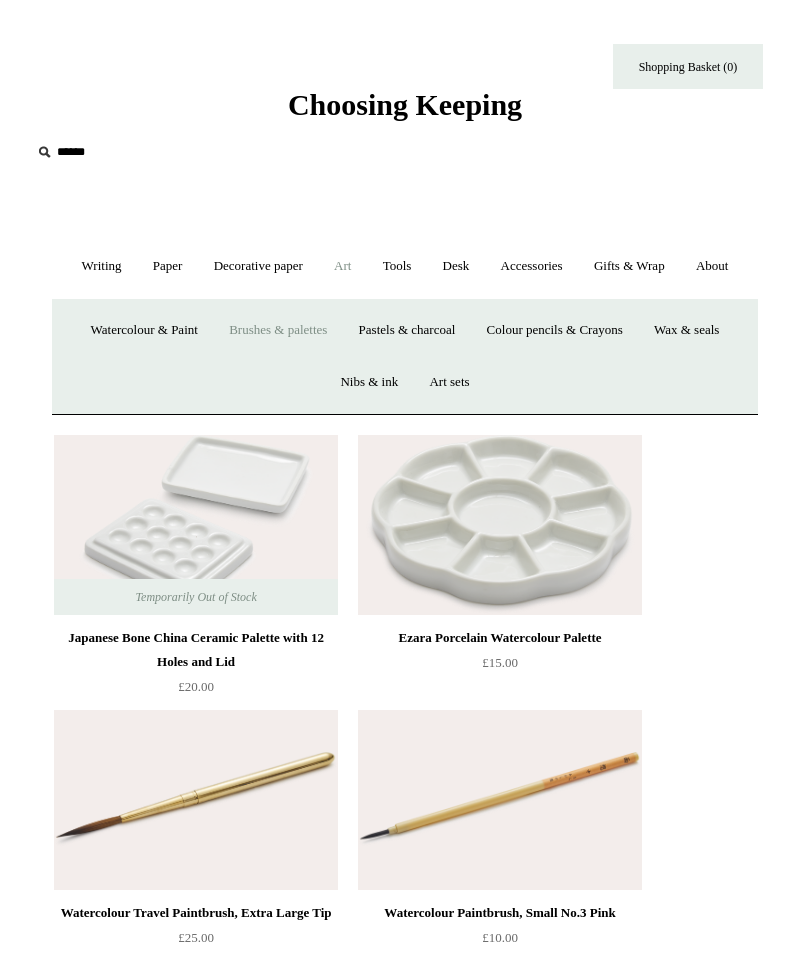 click on "Pastels & charcoal" at bounding box center [407, 330] 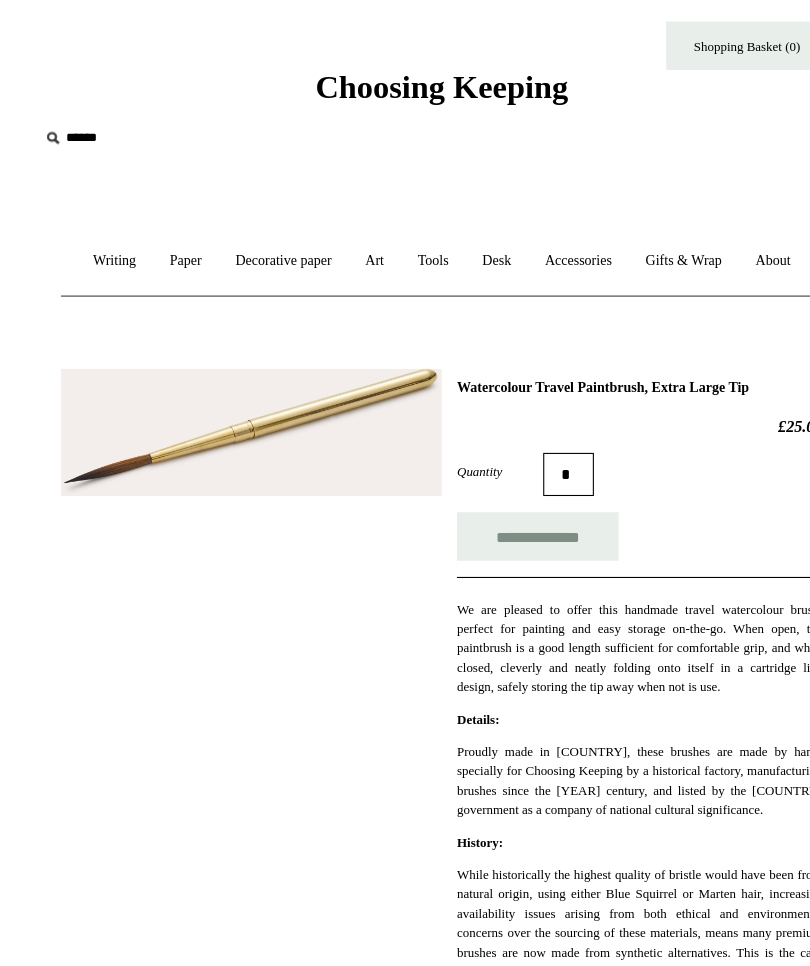 scroll, scrollTop: 0, scrollLeft: 0, axis: both 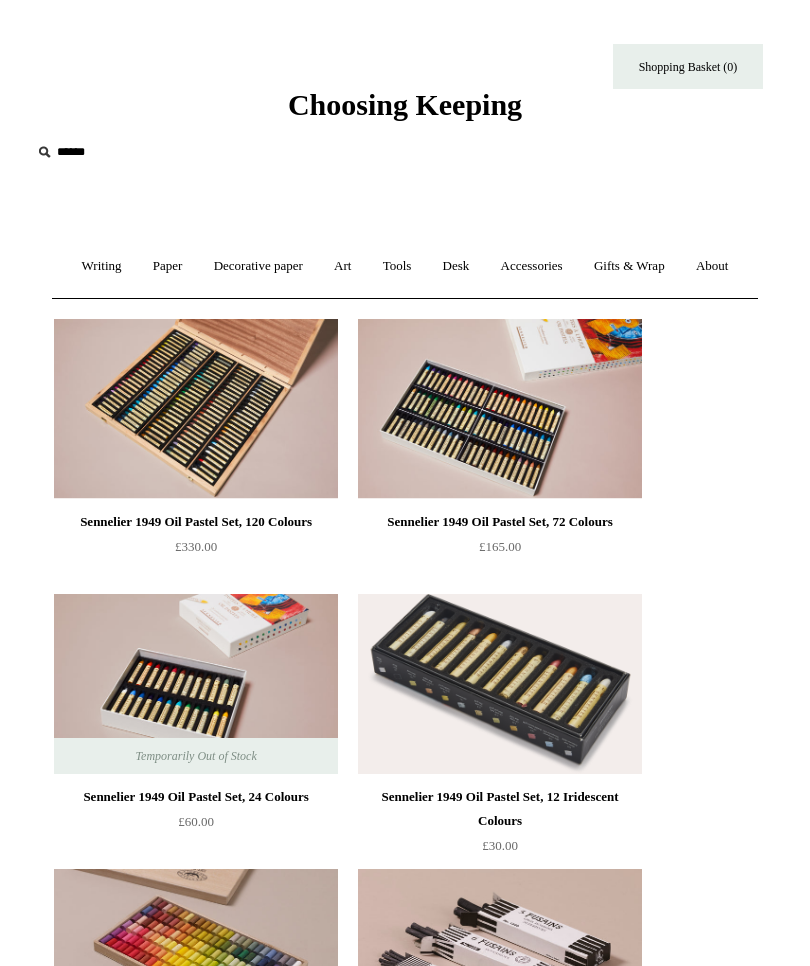 click on "Art +" at bounding box center (342, 266) 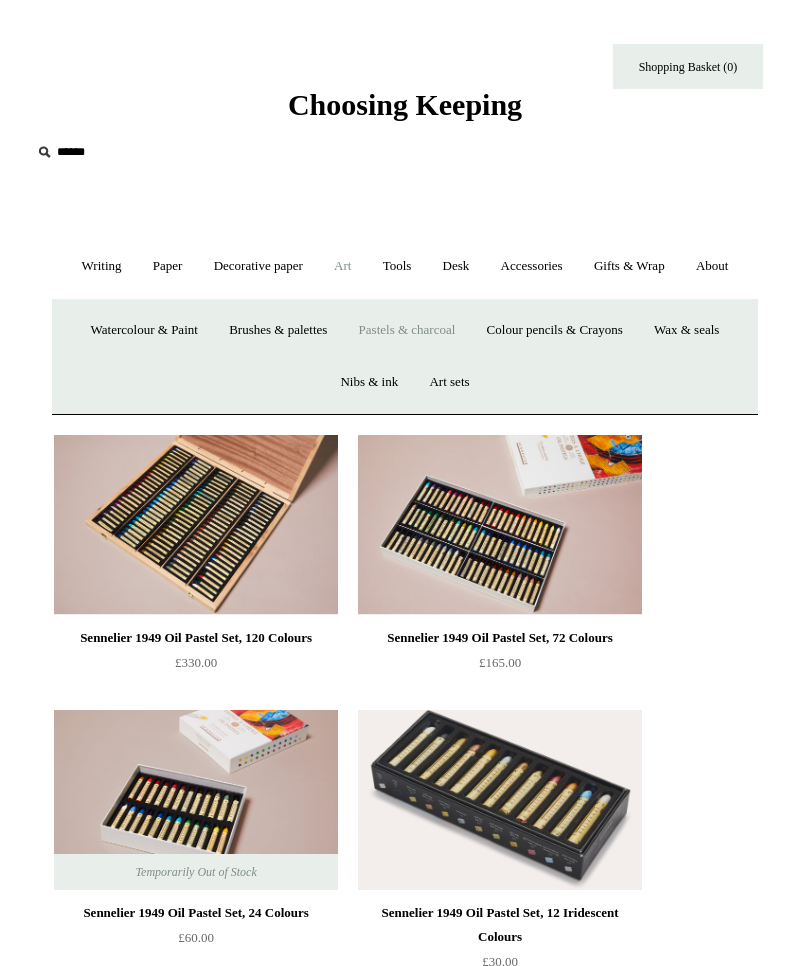 click on "Nibs & ink" at bounding box center [369, 382] 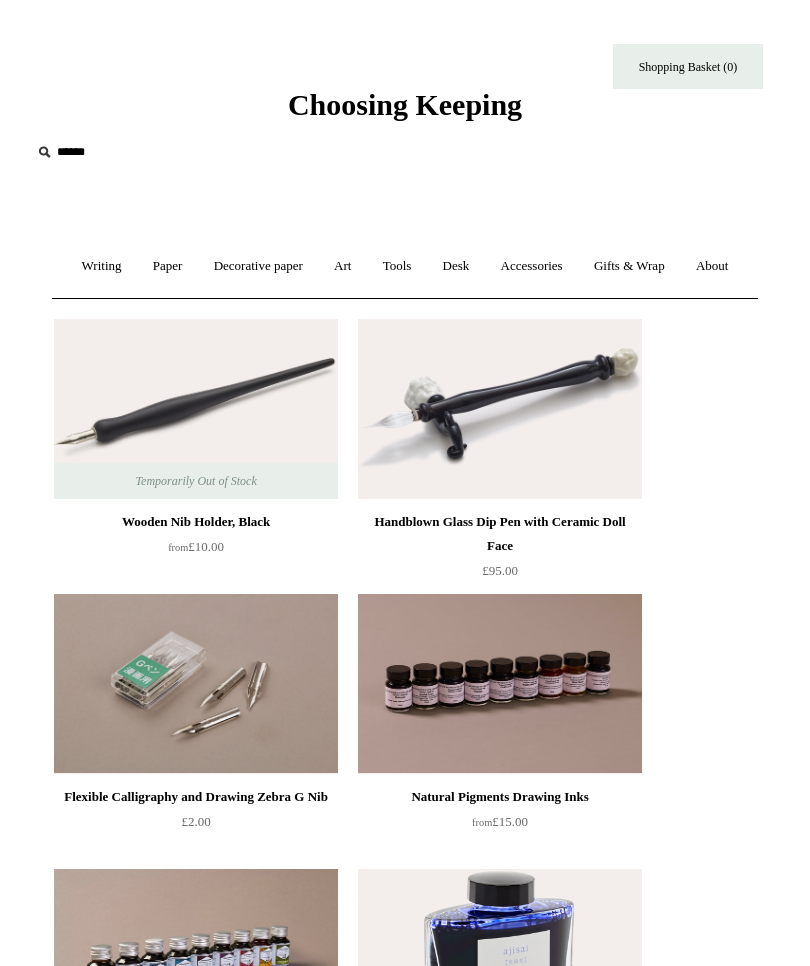 scroll, scrollTop: 0, scrollLeft: 0, axis: both 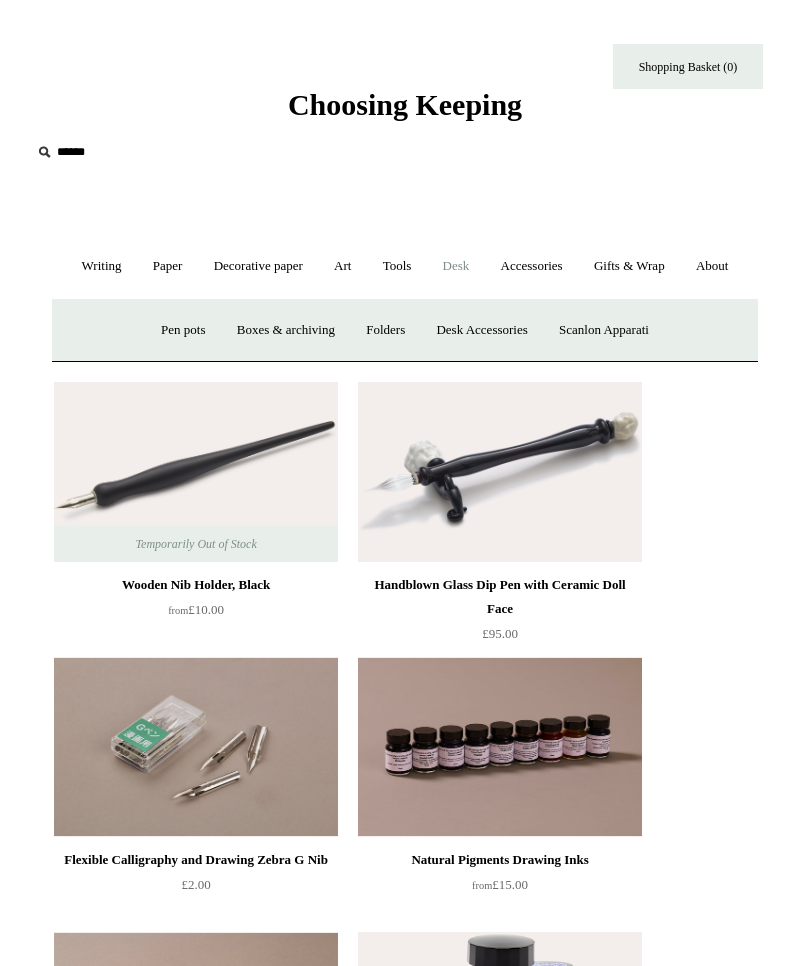 click on "Accessories +" at bounding box center [532, 266] 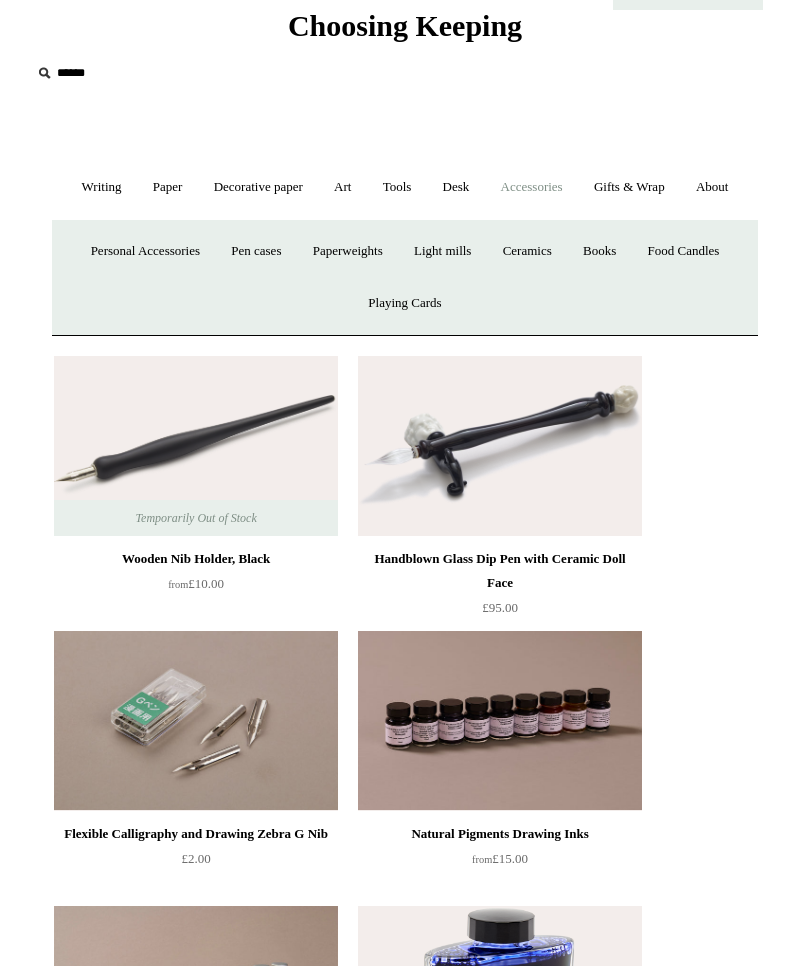 scroll, scrollTop: 0, scrollLeft: 0, axis: both 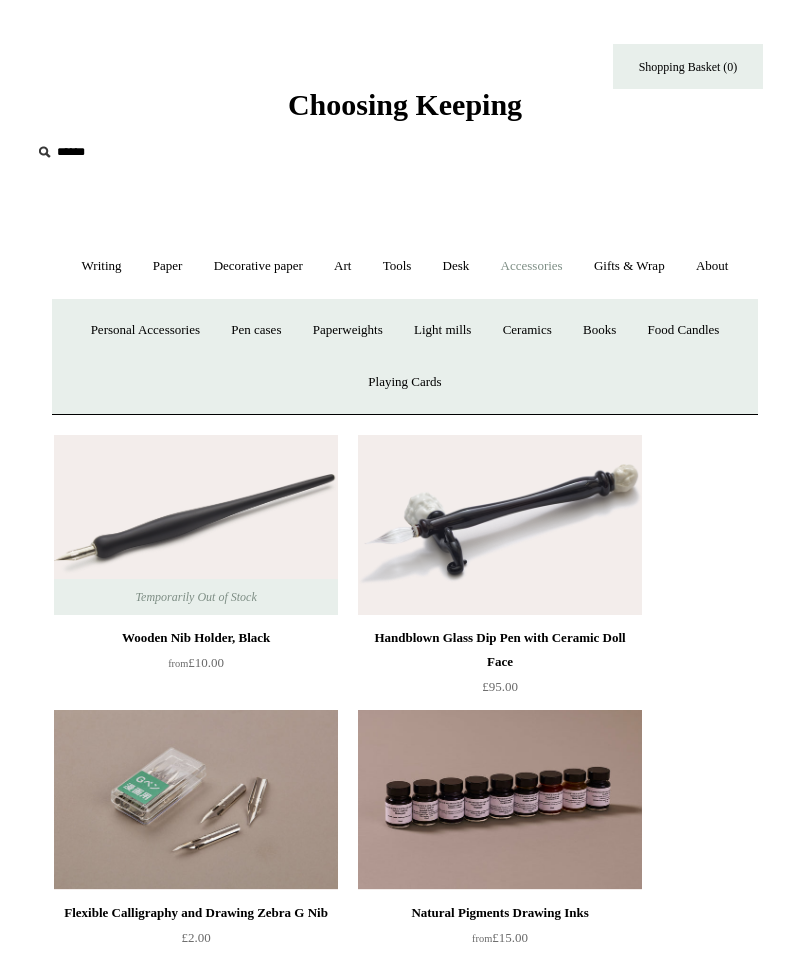 click on "Tools +" at bounding box center [397, 266] 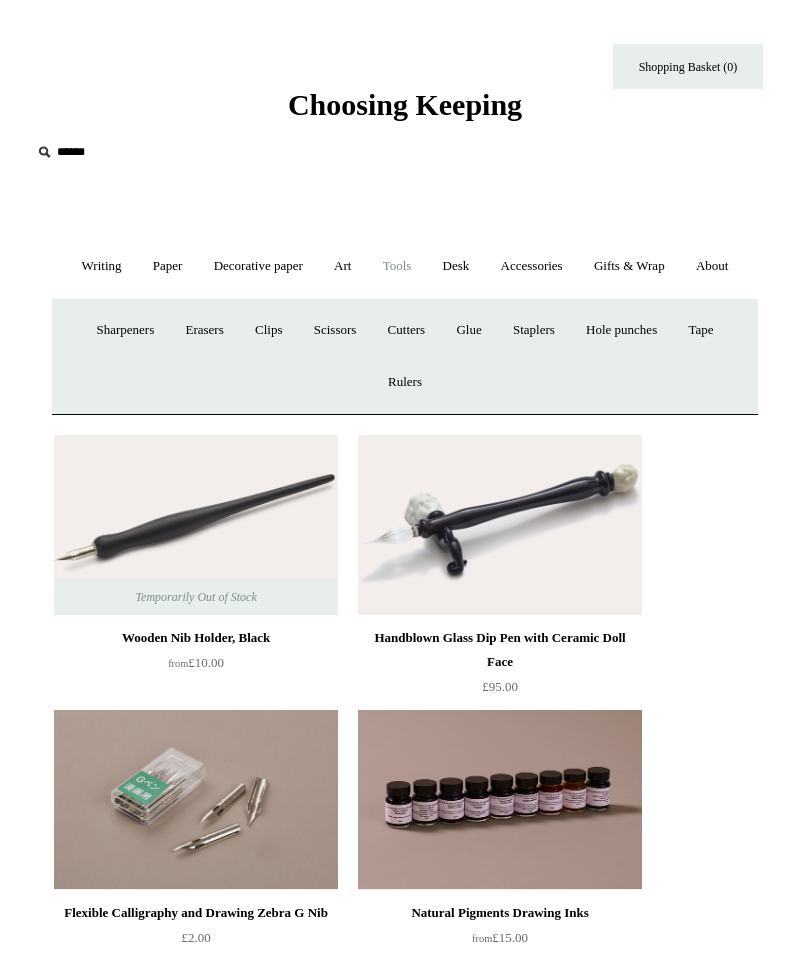 click on "Glue" at bounding box center [468, 330] 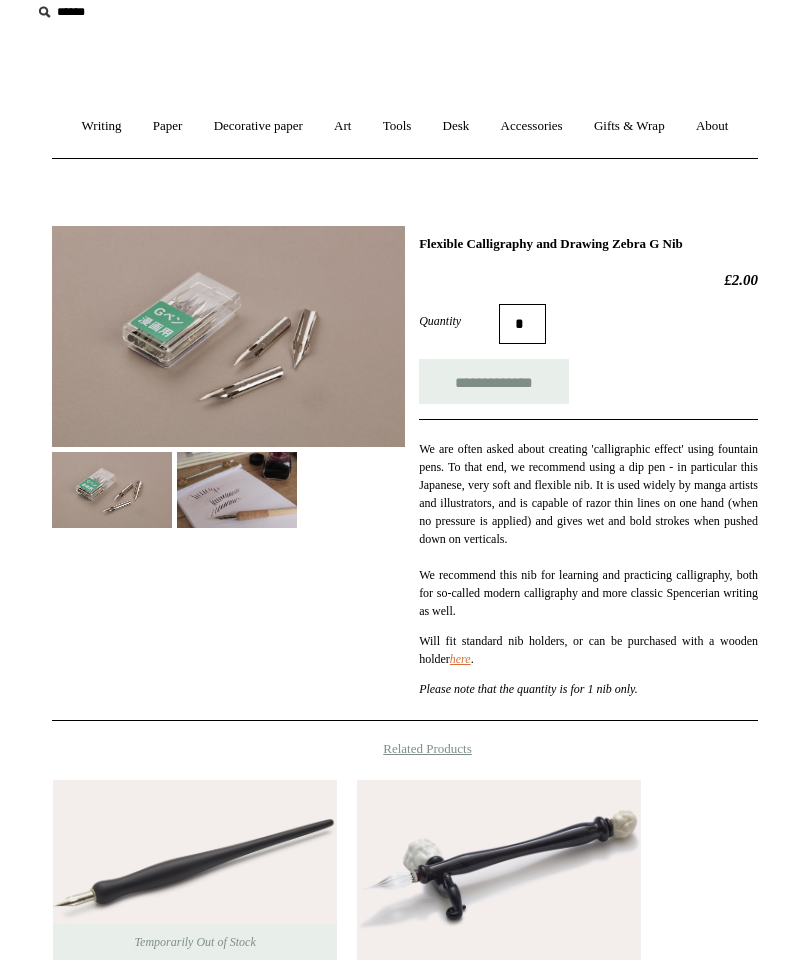 scroll, scrollTop: 137, scrollLeft: 0, axis: vertical 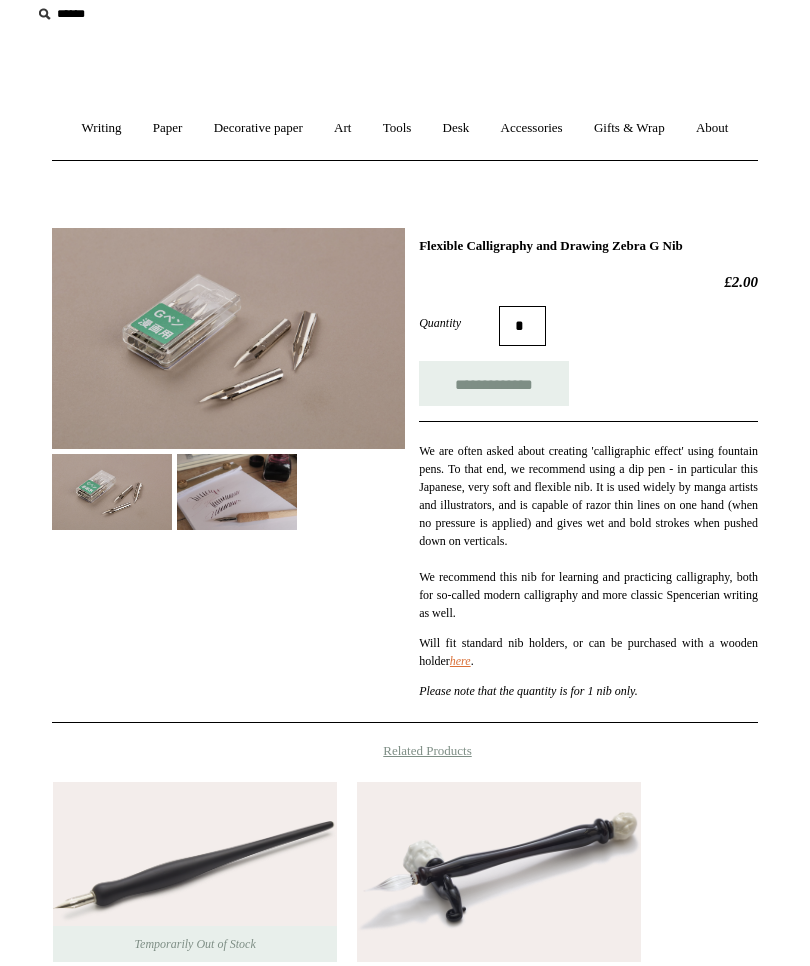 click at bounding box center [228, 340] 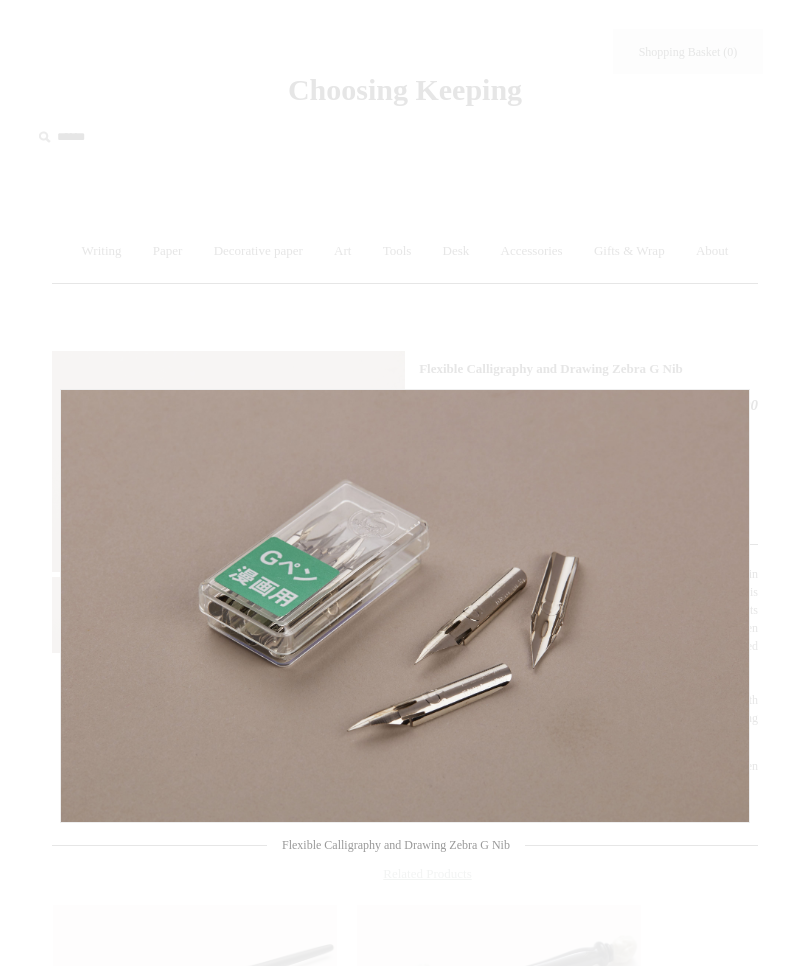 scroll, scrollTop: 0, scrollLeft: 0, axis: both 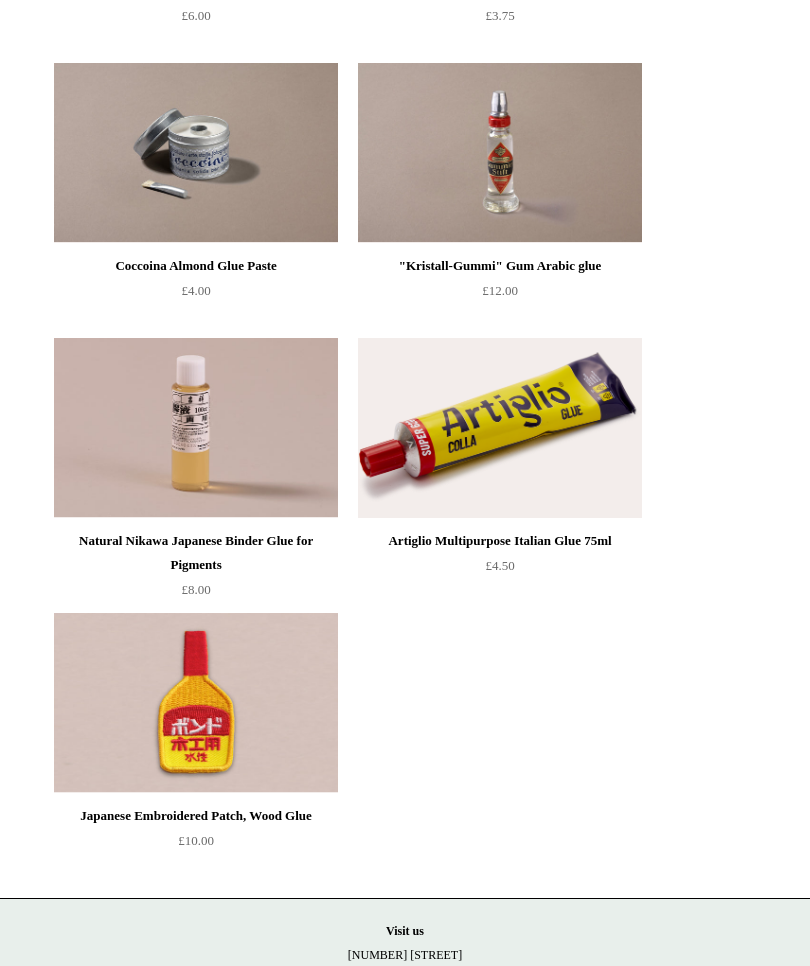 click on "Natural Nikawa Japanese Binder Glue for Pigments" at bounding box center (196, 553) 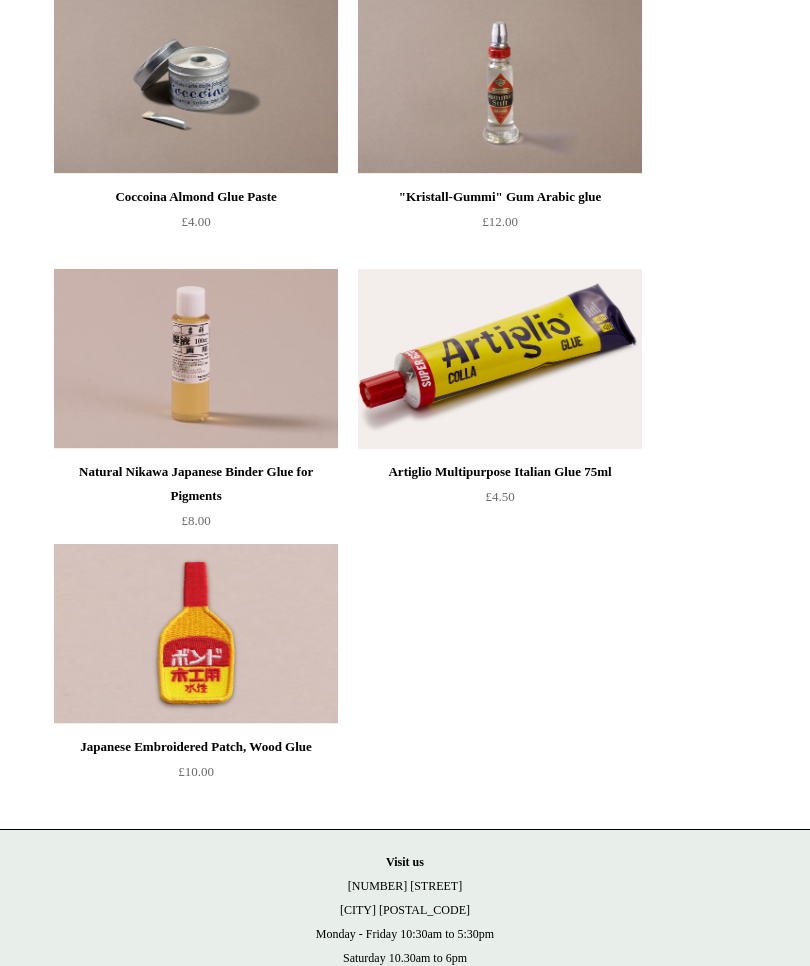 click at bounding box center [500, 359] 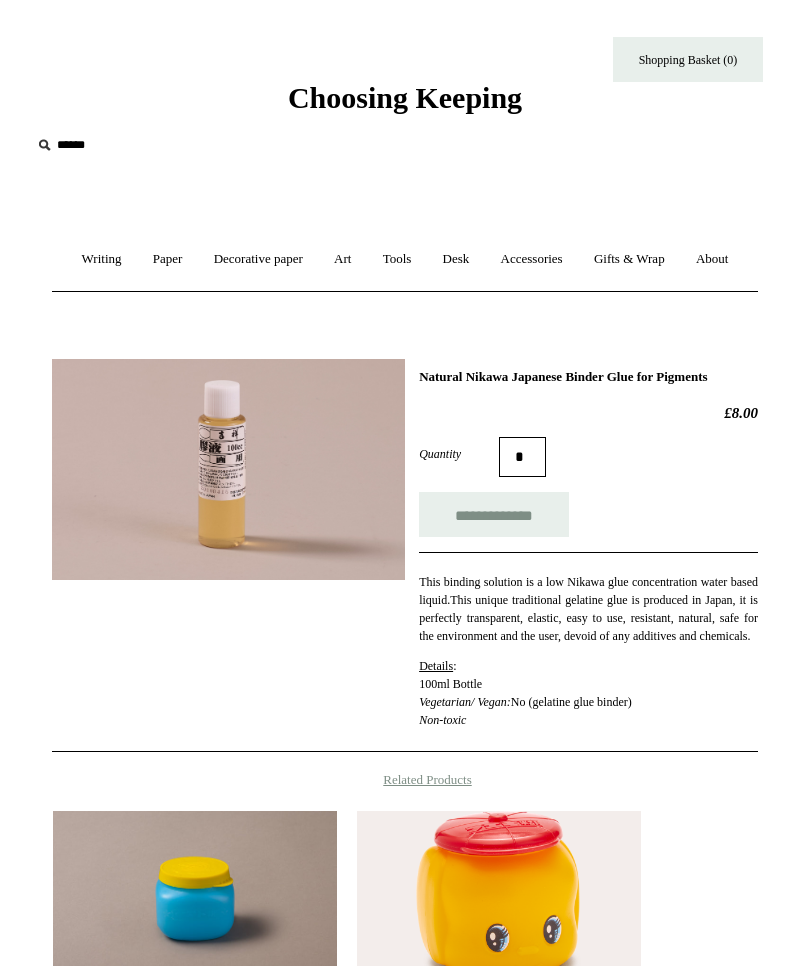 scroll, scrollTop: 0, scrollLeft: 0, axis: both 